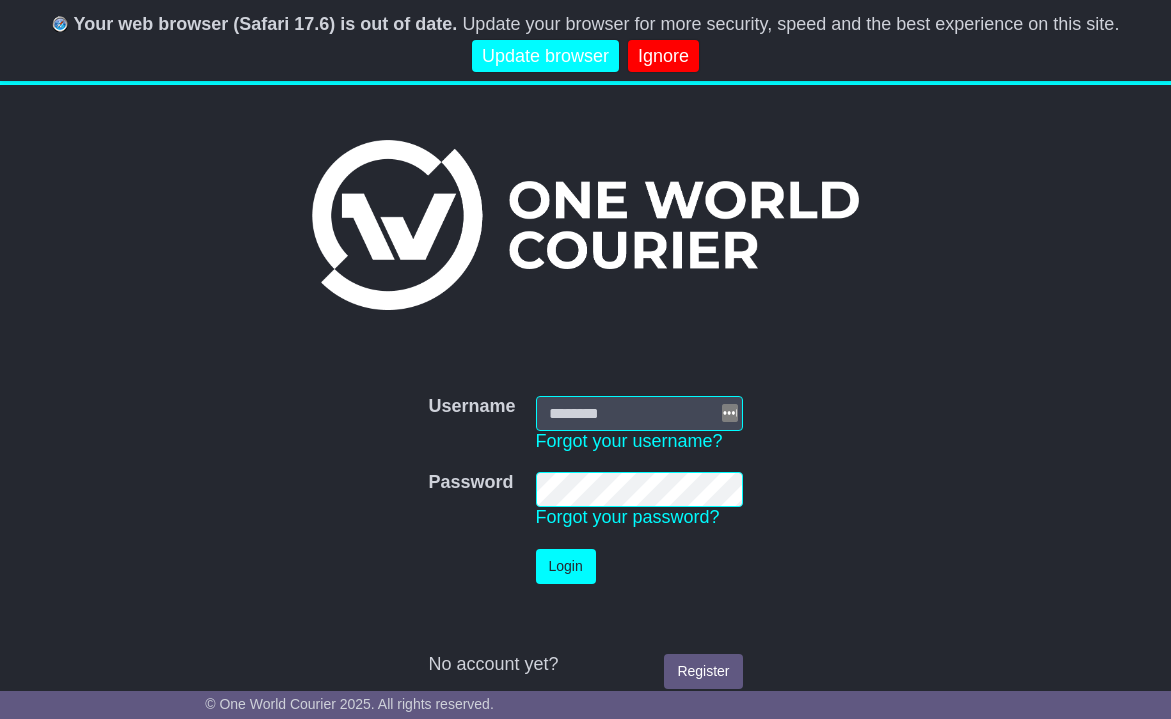 scroll, scrollTop: 0, scrollLeft: 0, axis: both 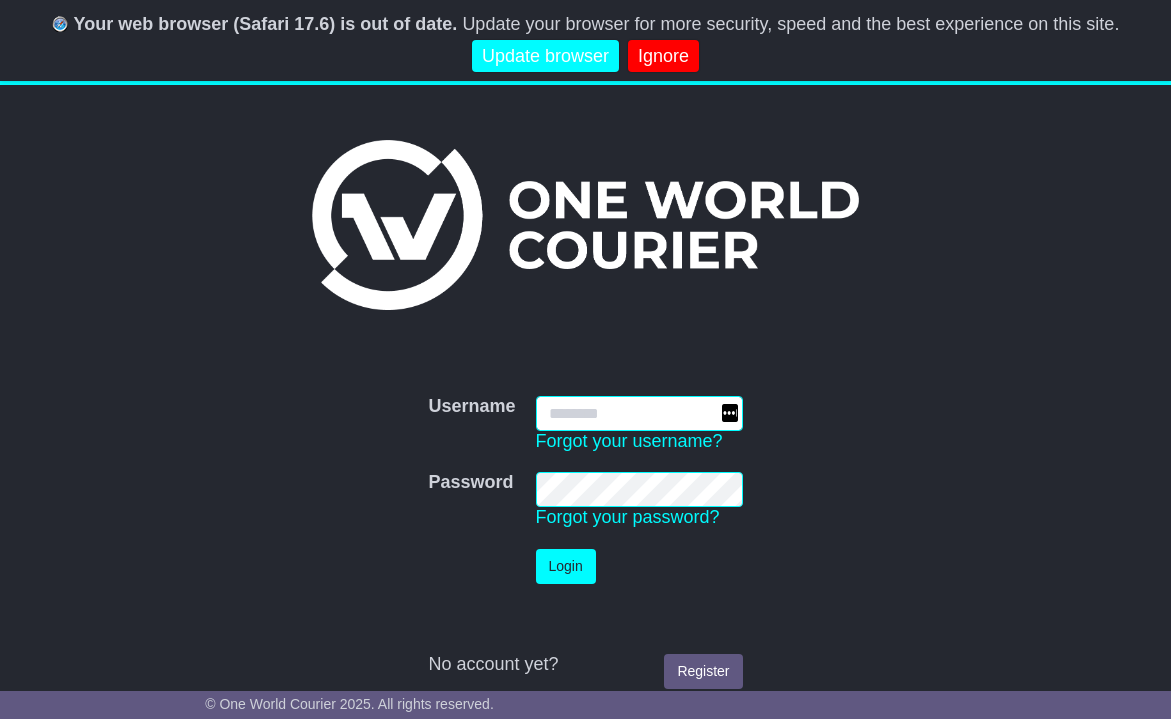 click on "Username" at bounding box center (639, 413) 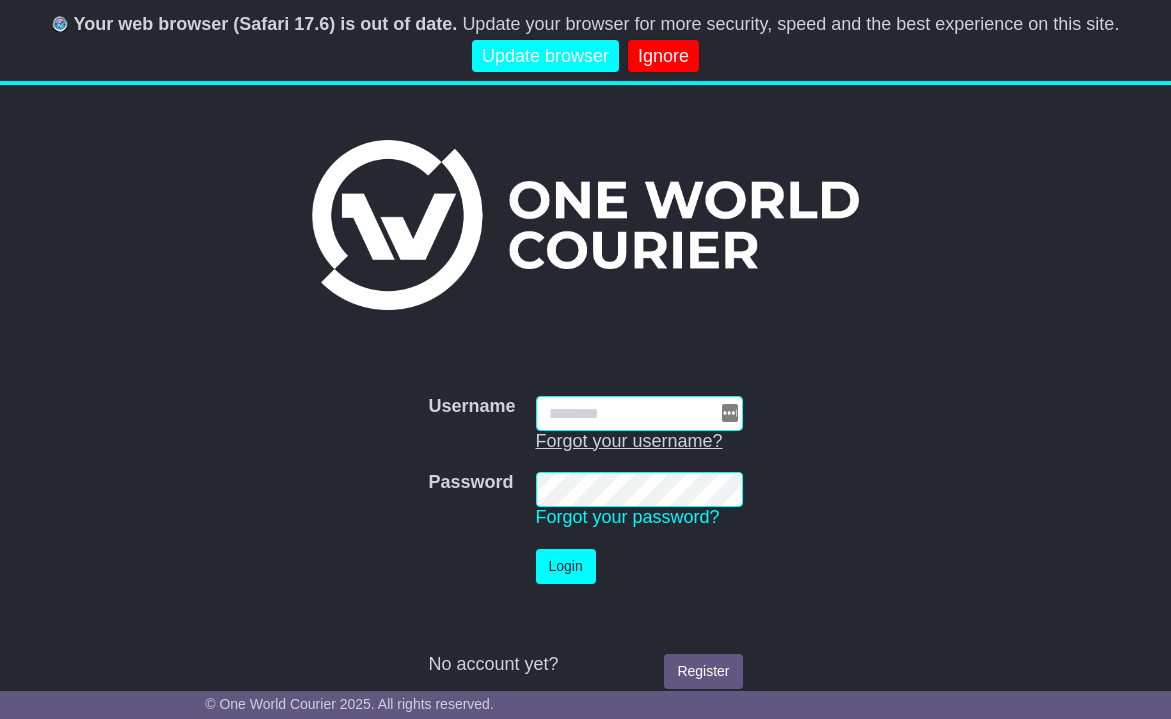 type on "**********" 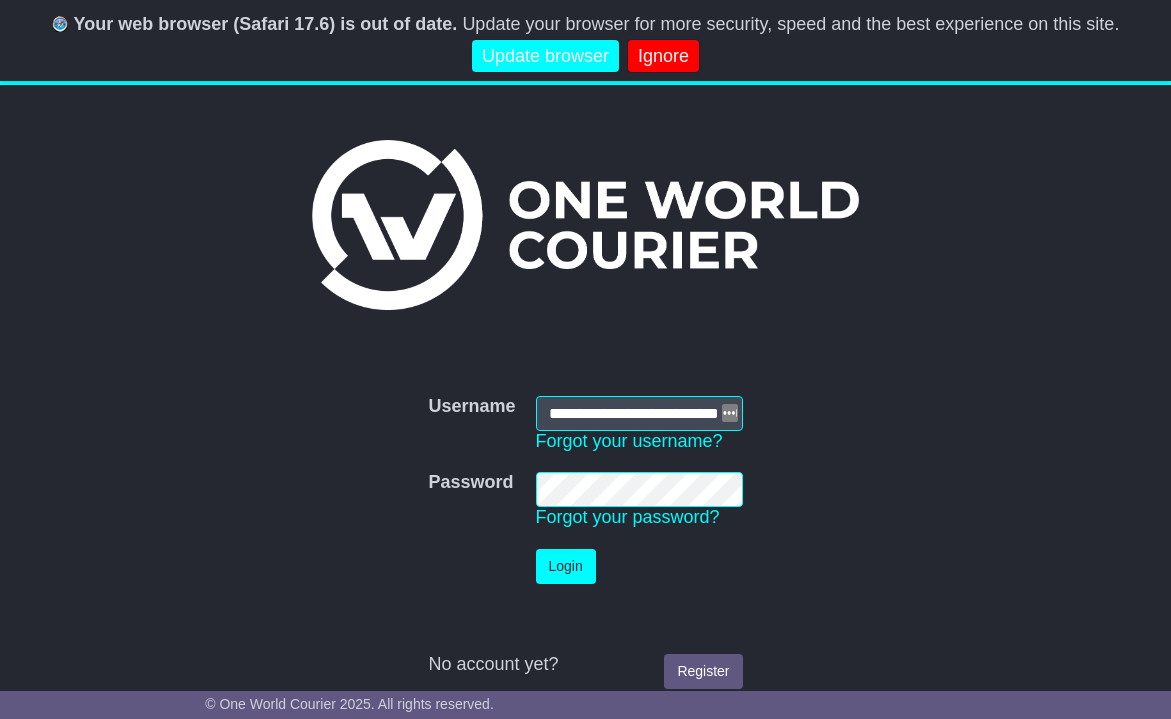 click on "Login" at bounding box center (566, 566) 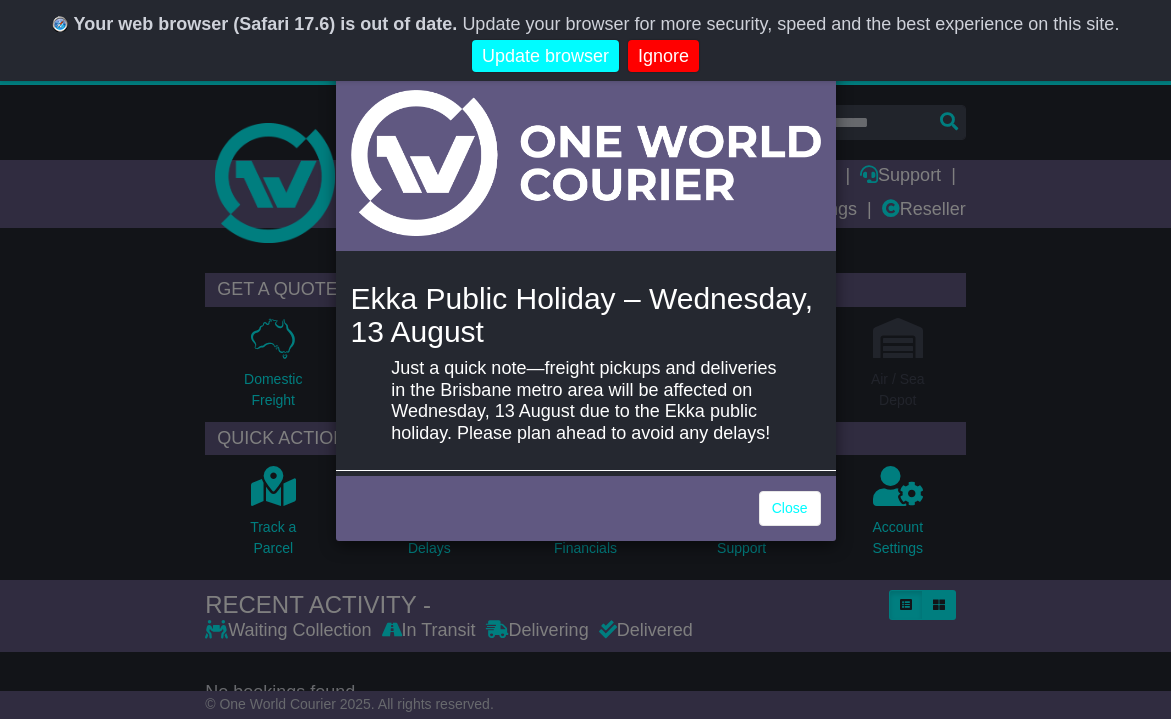 scroll, scrollTop: 0, scrollLeft: 0, axis: both 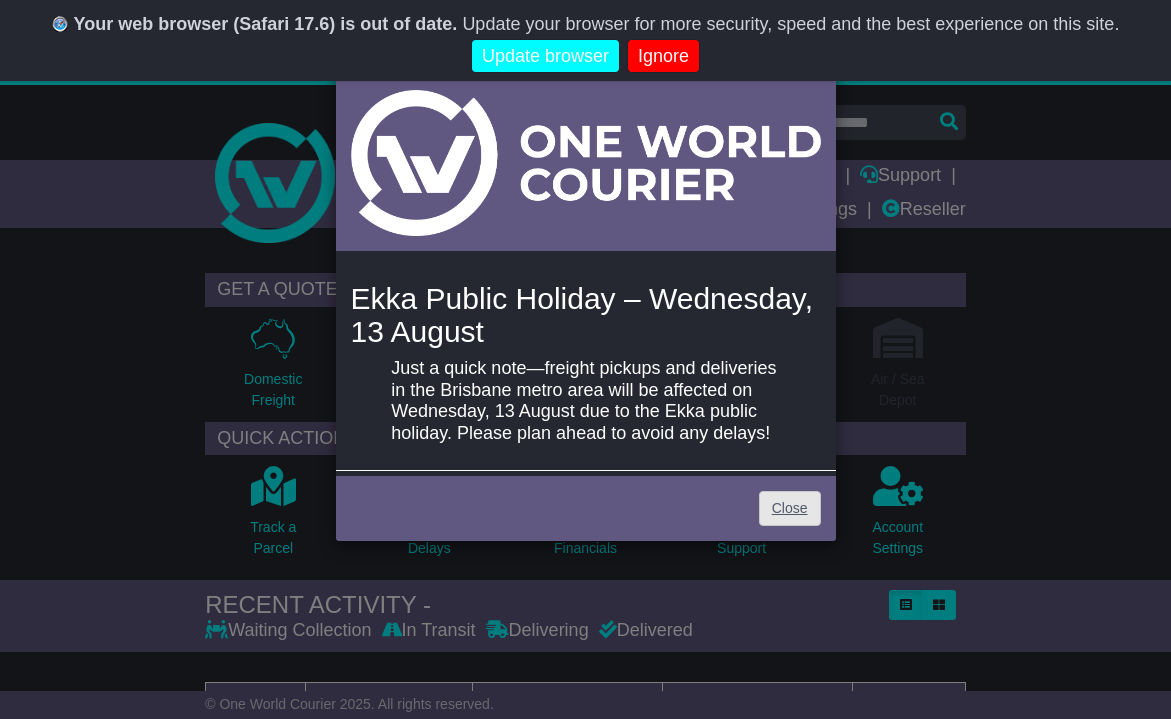 click on "Close" at bounding box center [790, 508] 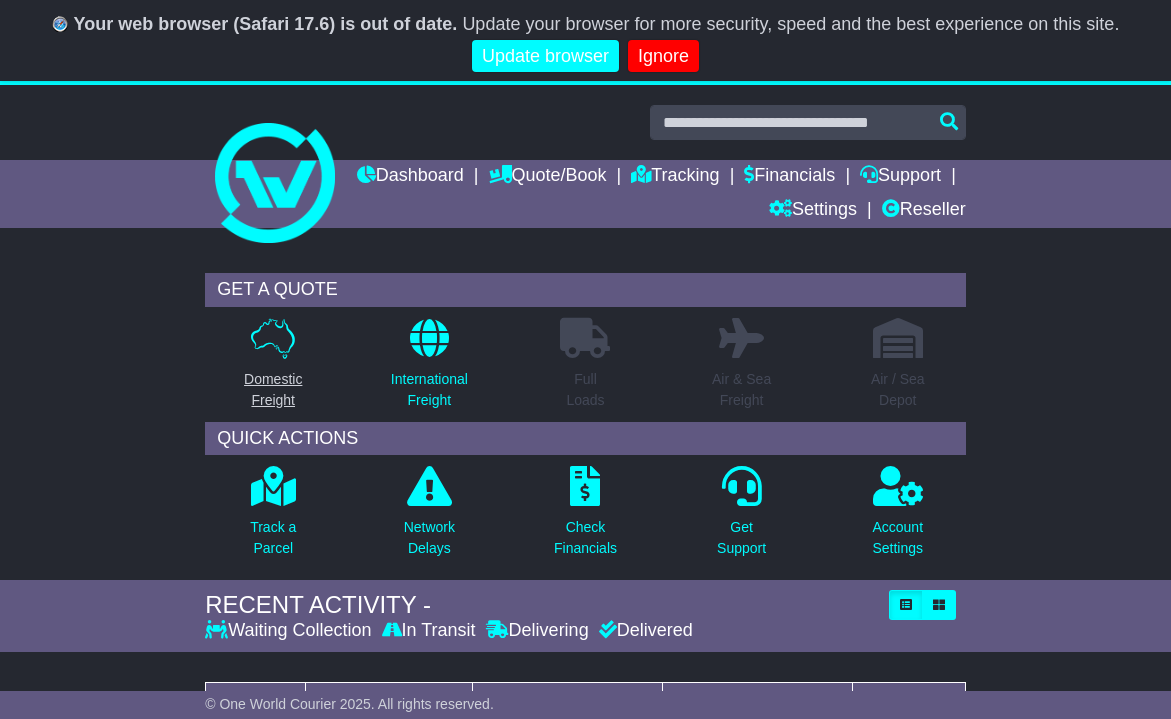 click on "Domestic Freight" at bounding box center (273, 390) 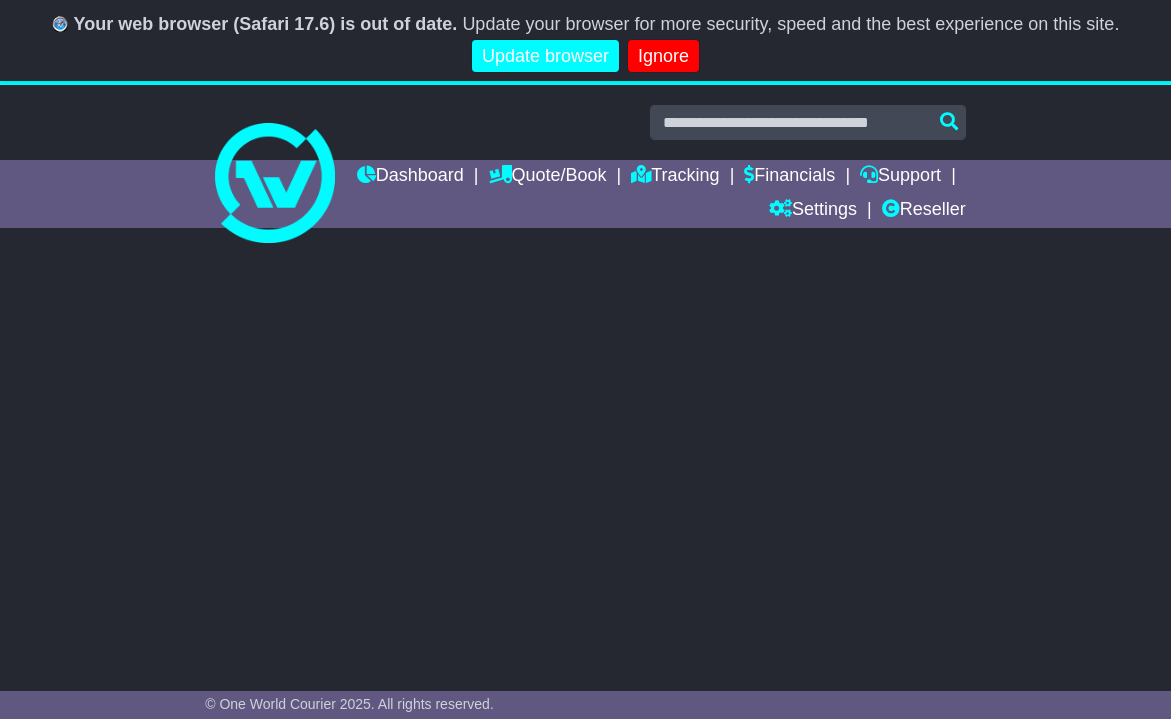scroll, scrollTop: 0, scrollLeft: 0, axis: both 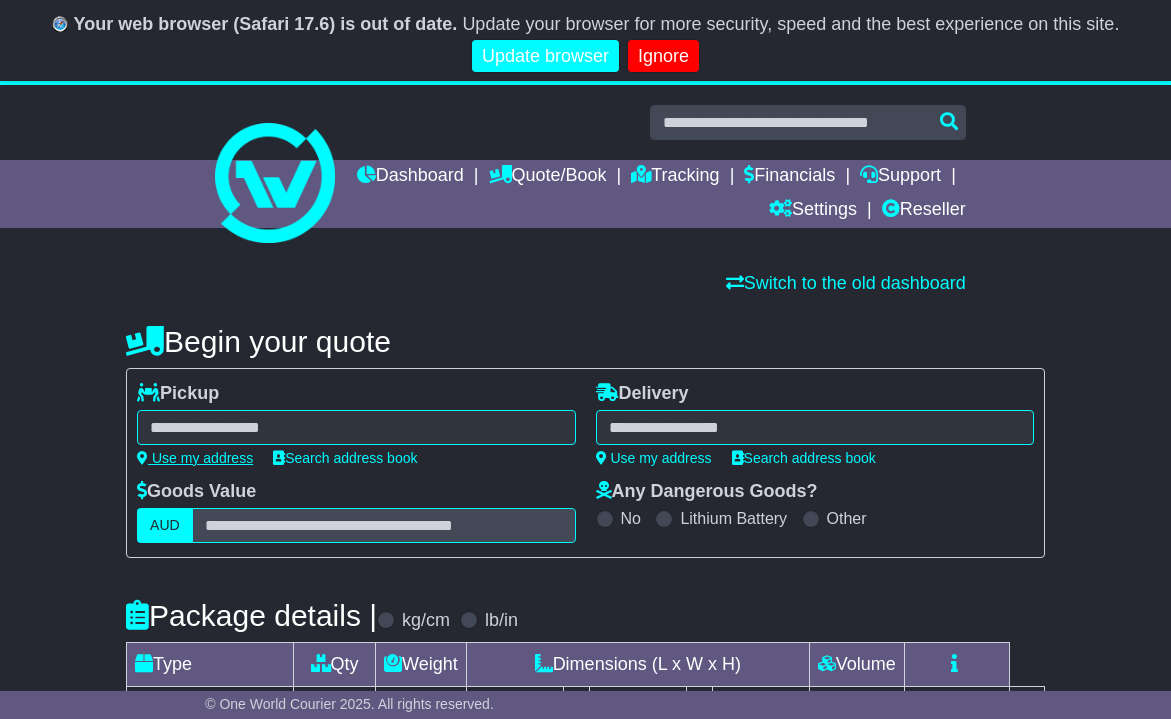 click on "Use my address" at bounding box center (195, 458) 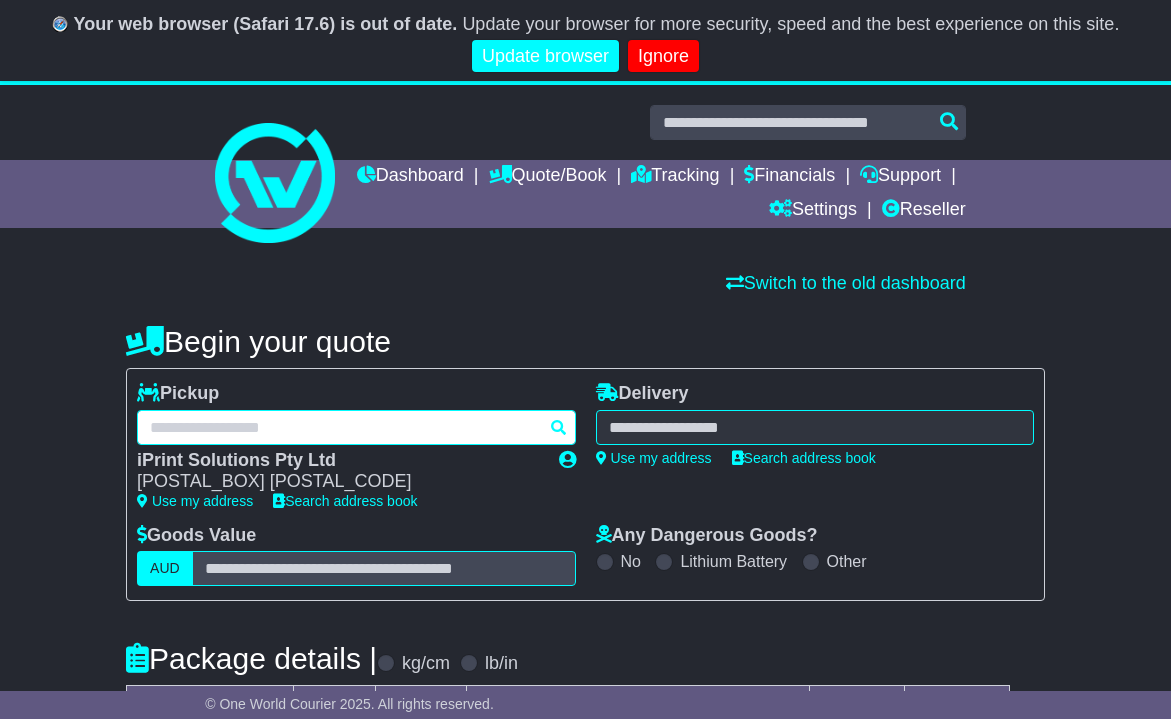 click on "**********" at bounding box center (356, 427) 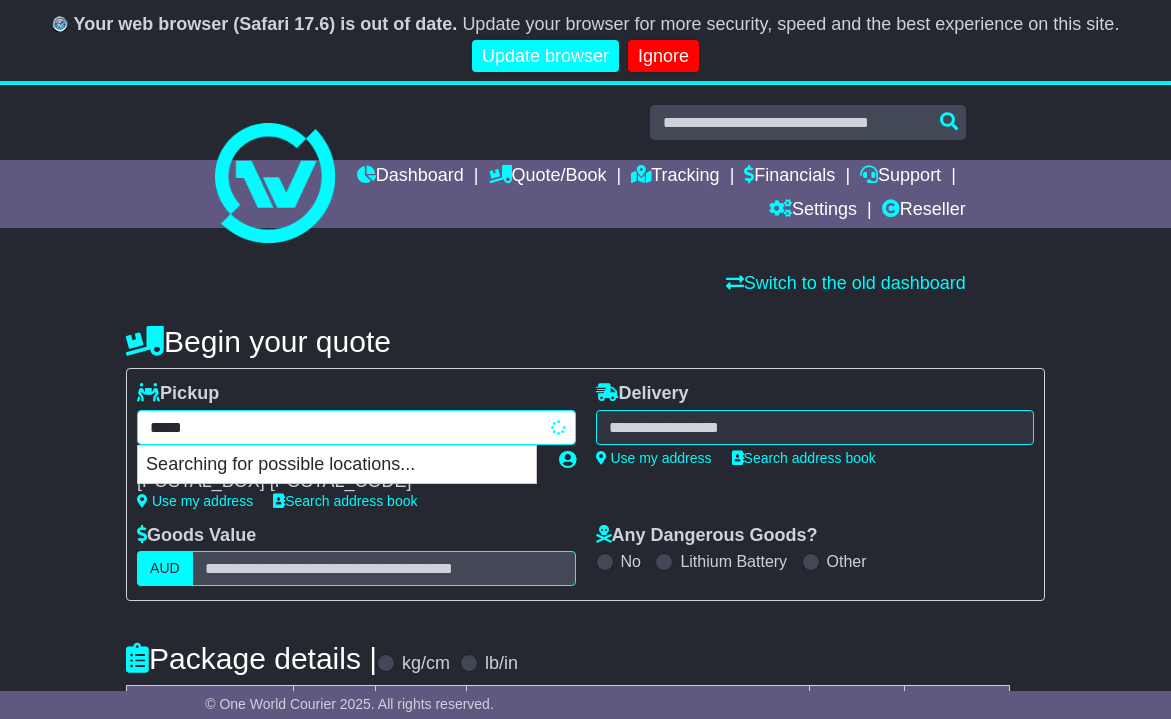 type on "******" 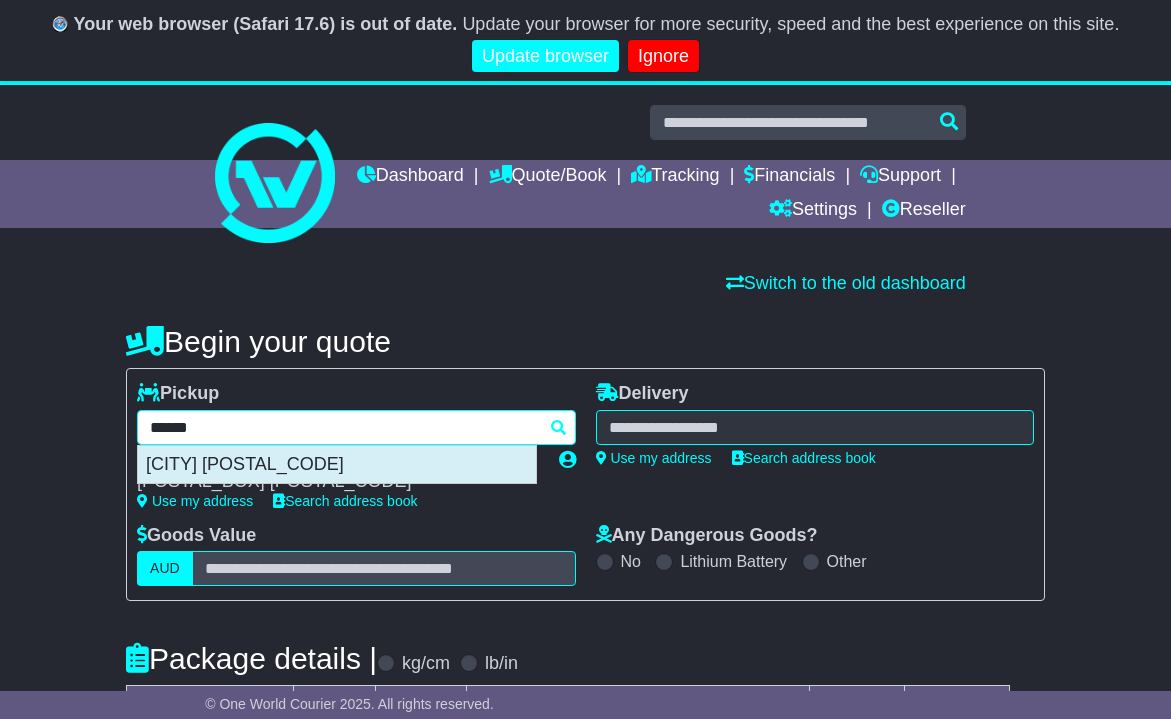 click on "[CITY] [POSTAL_CODE]" at bounding box center (337, 465) 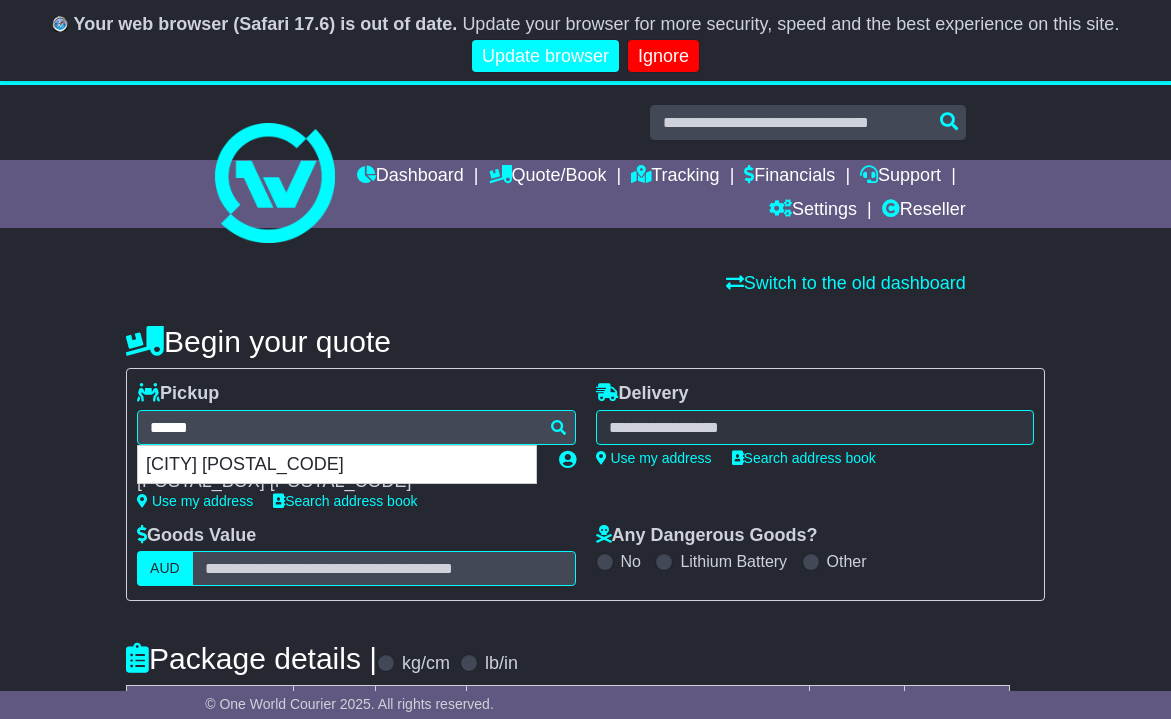 type on "**********" 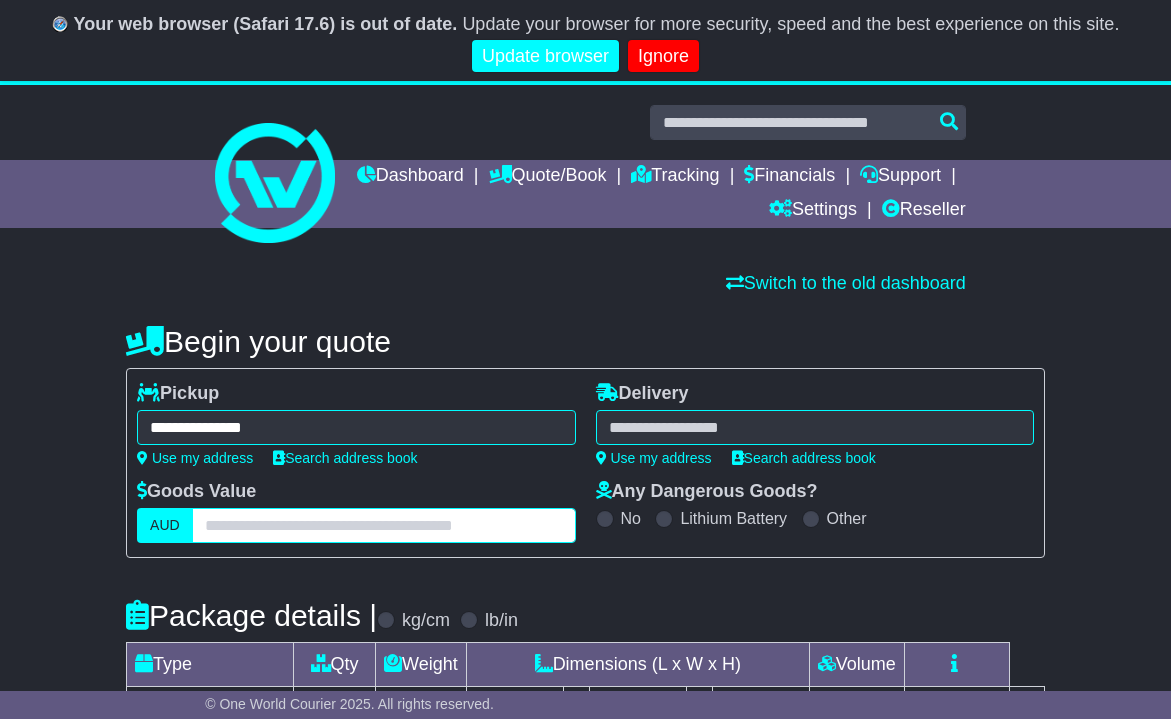 click at bounding box center [384, 525] 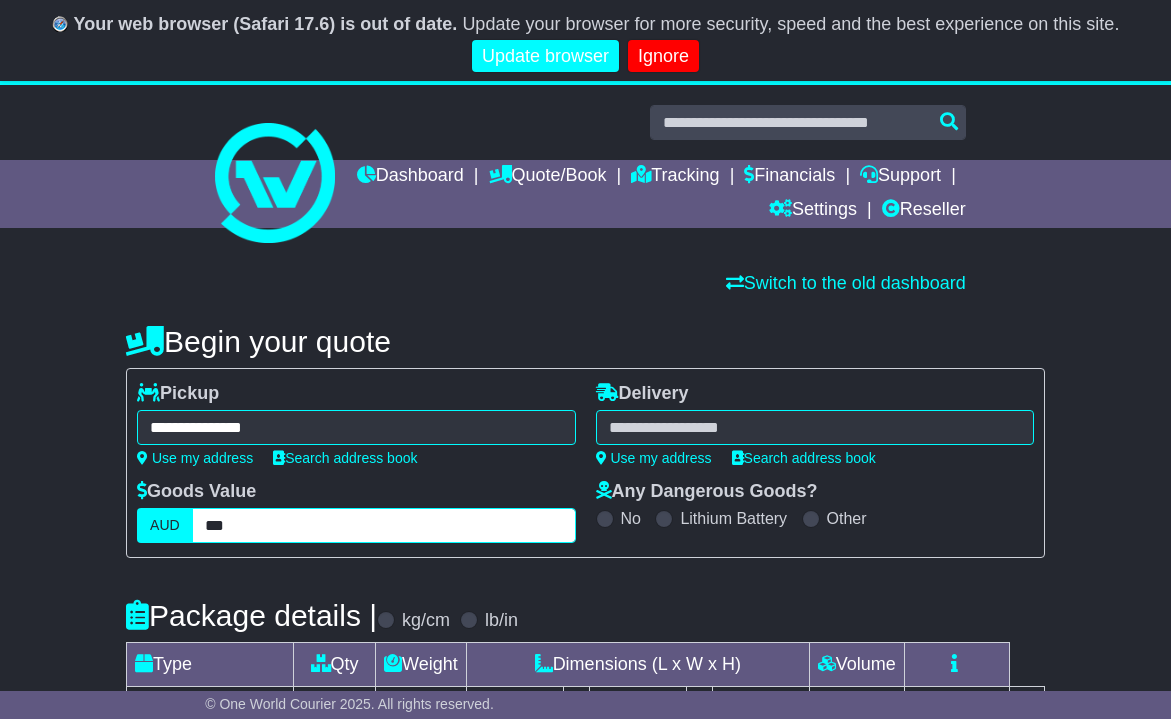 type on "***" 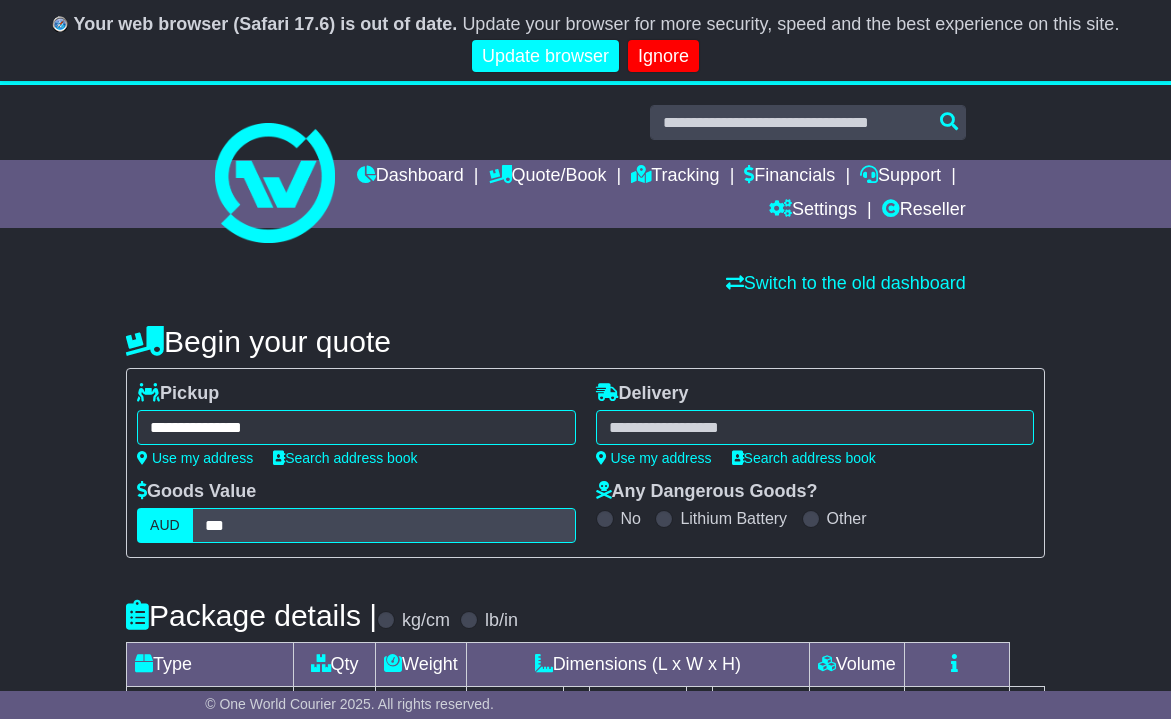 click at bounding box center (815, 427) 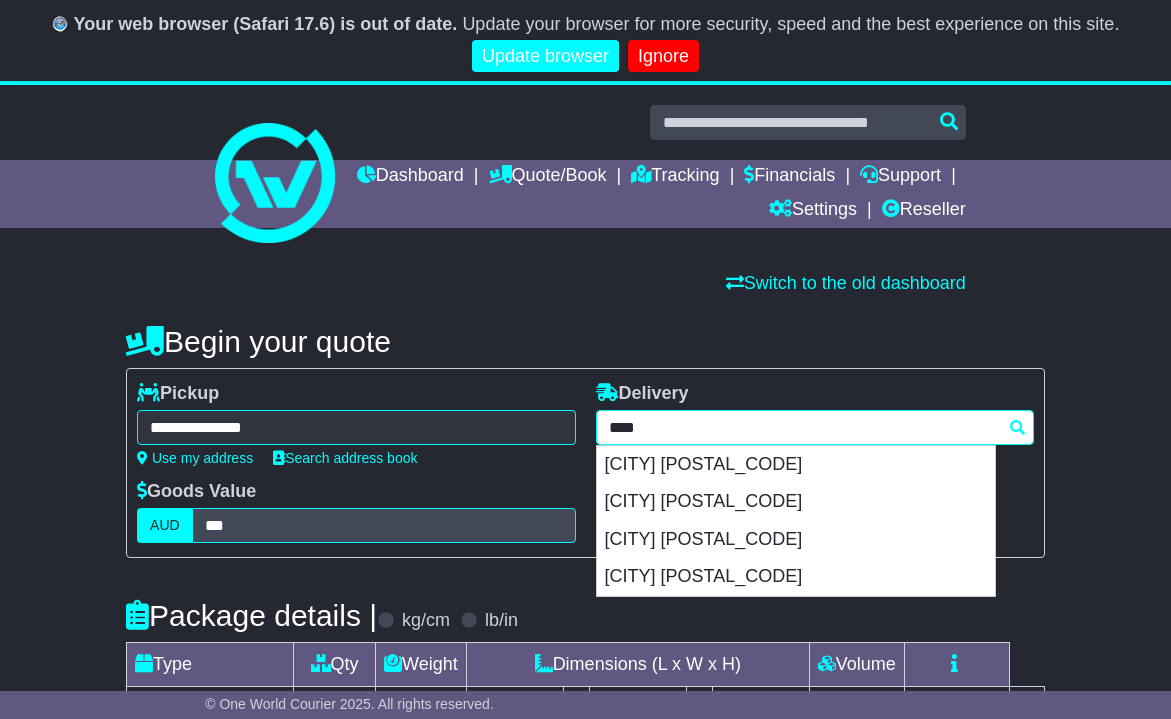 click on "**** [POSTAL_CODE] [CITY] [POSTAL_CODE] [CITY] [POSTAL_CODE] [CITY] [POSTAL_CODE] [CITY] [POSTAL_CODE]" at bounding box center (815, 427) 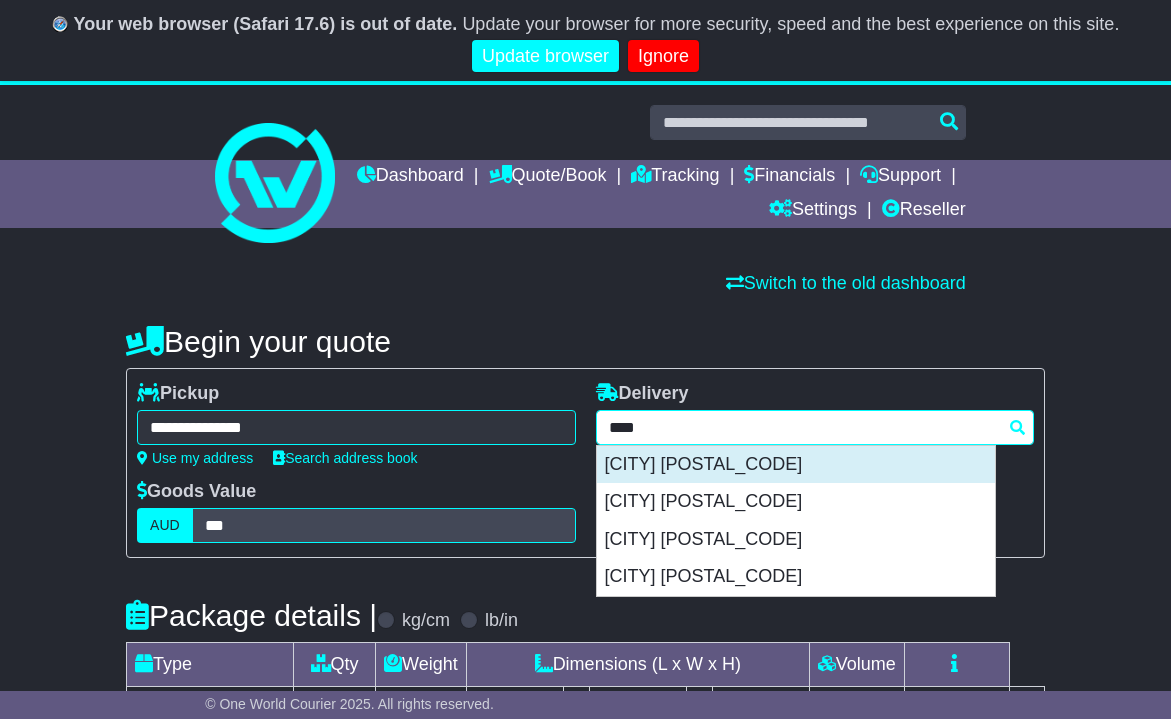 click on "[CITY] [POSTAL_CODE]" at bounding box center [796, 465] 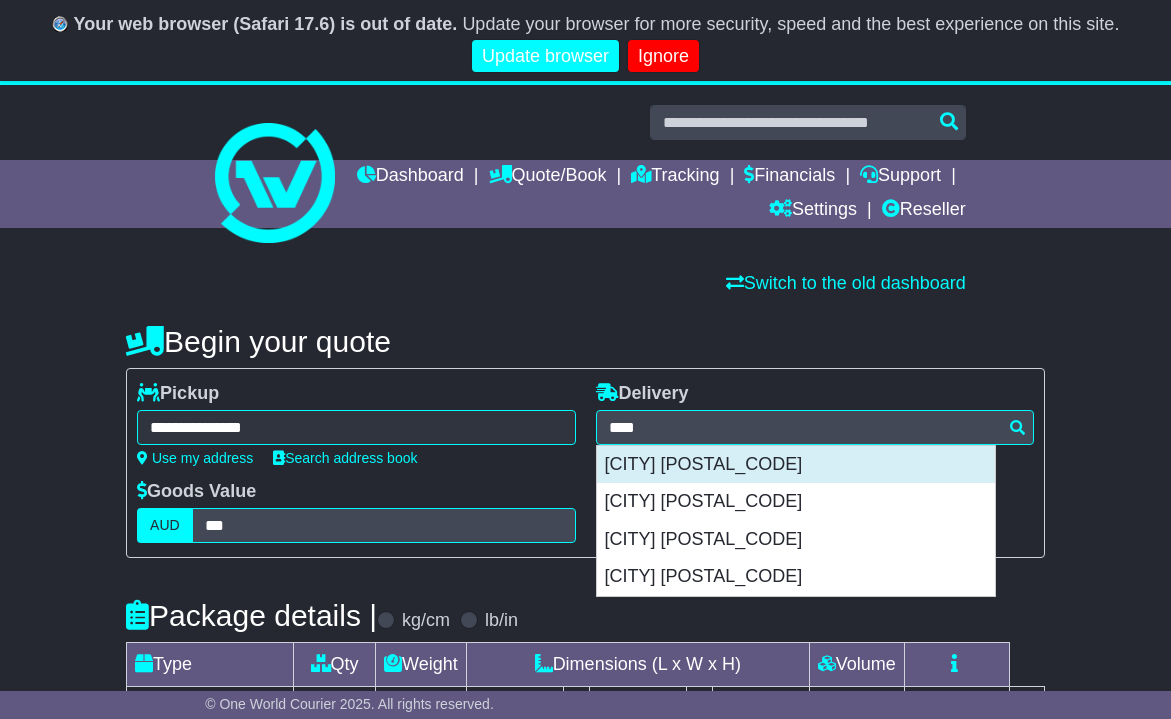 type on "****" 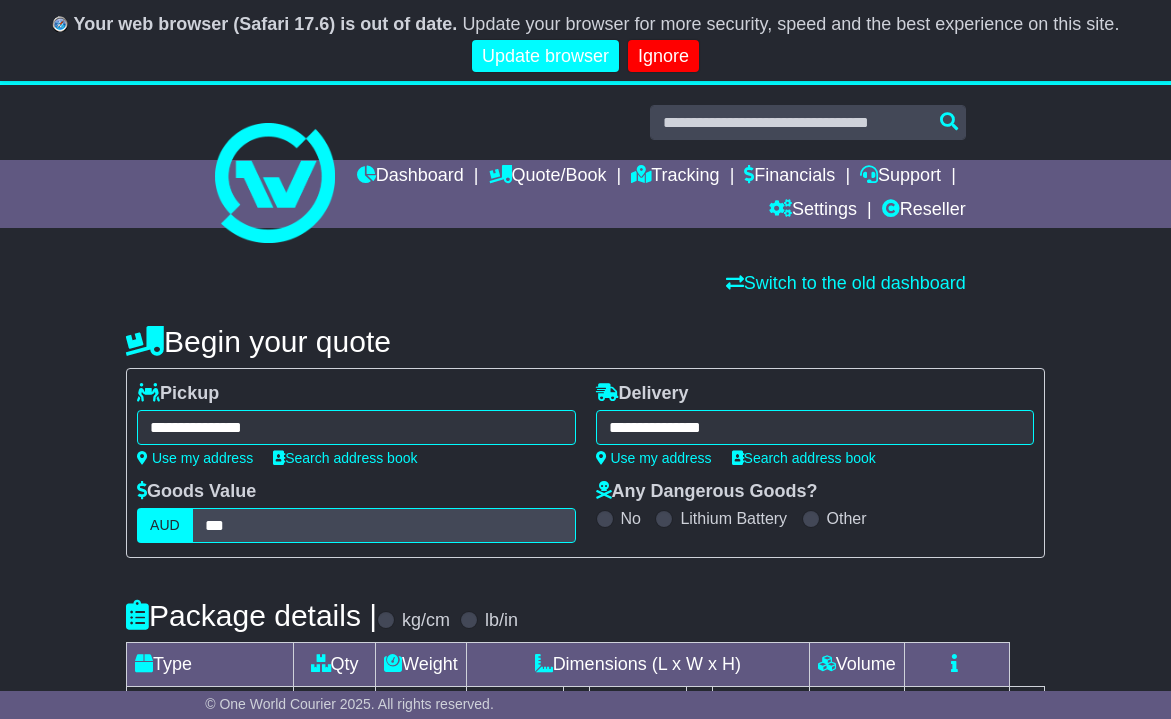 click on "**********" at bounding box center (815, 427) 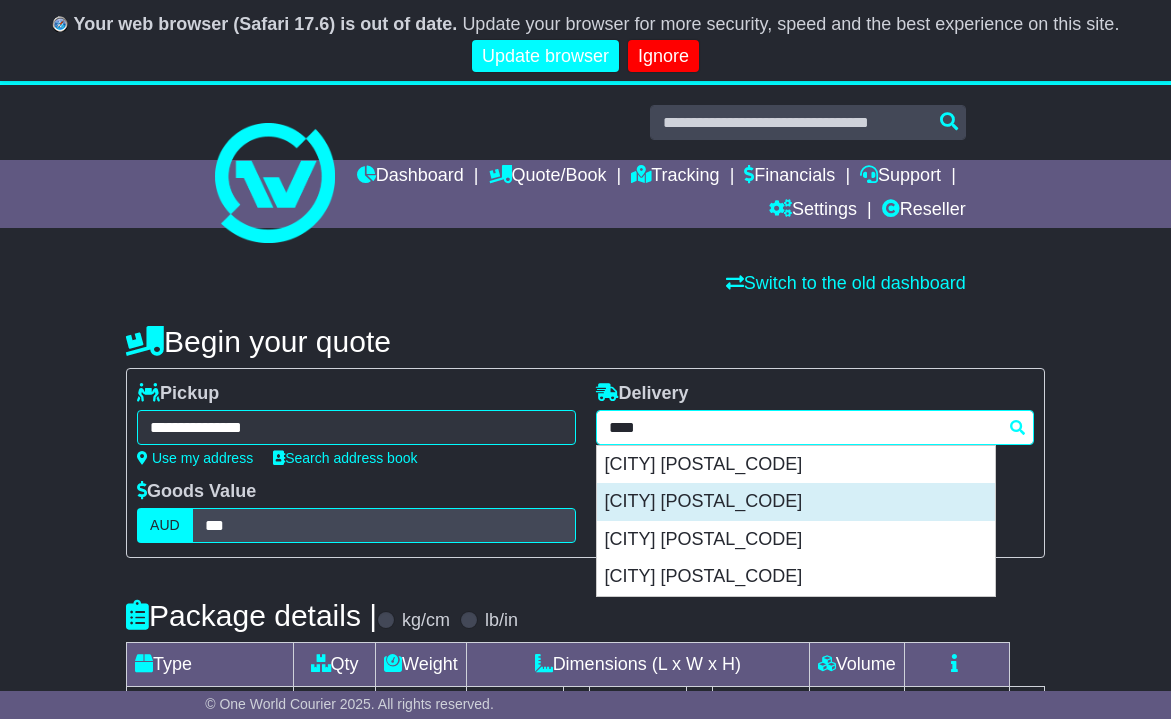 click on "[CITY] [POSTAL_CODE]" at bounding box center [796, 502] 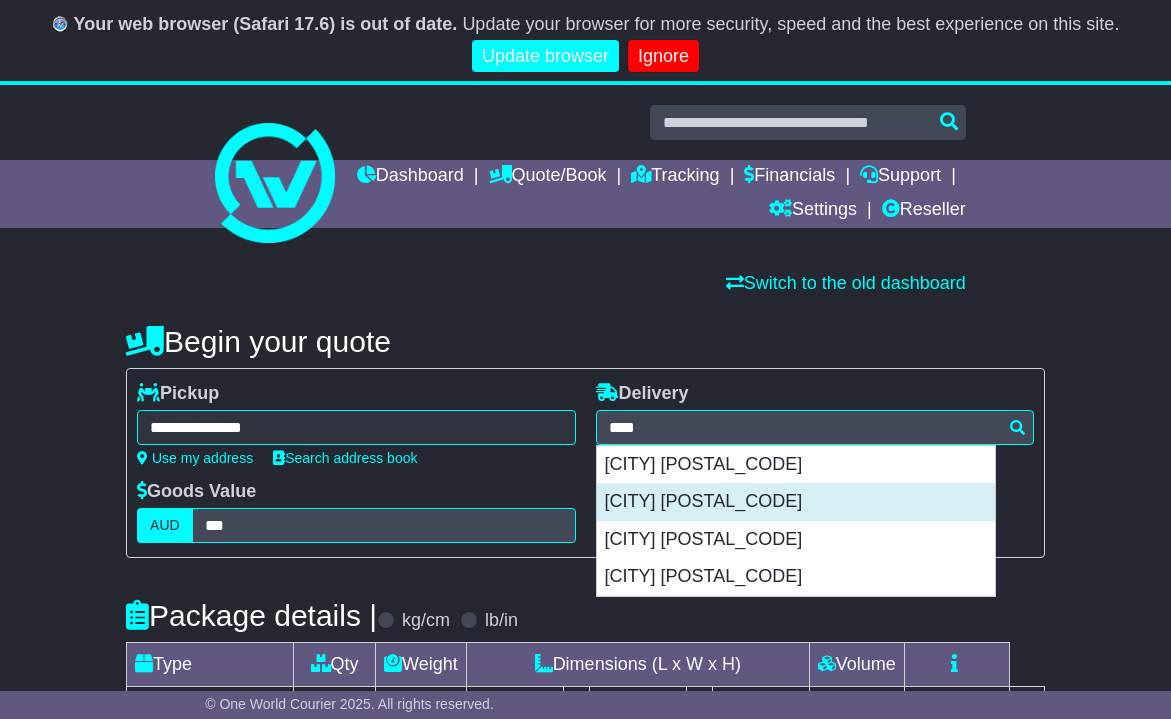 type on "**********" 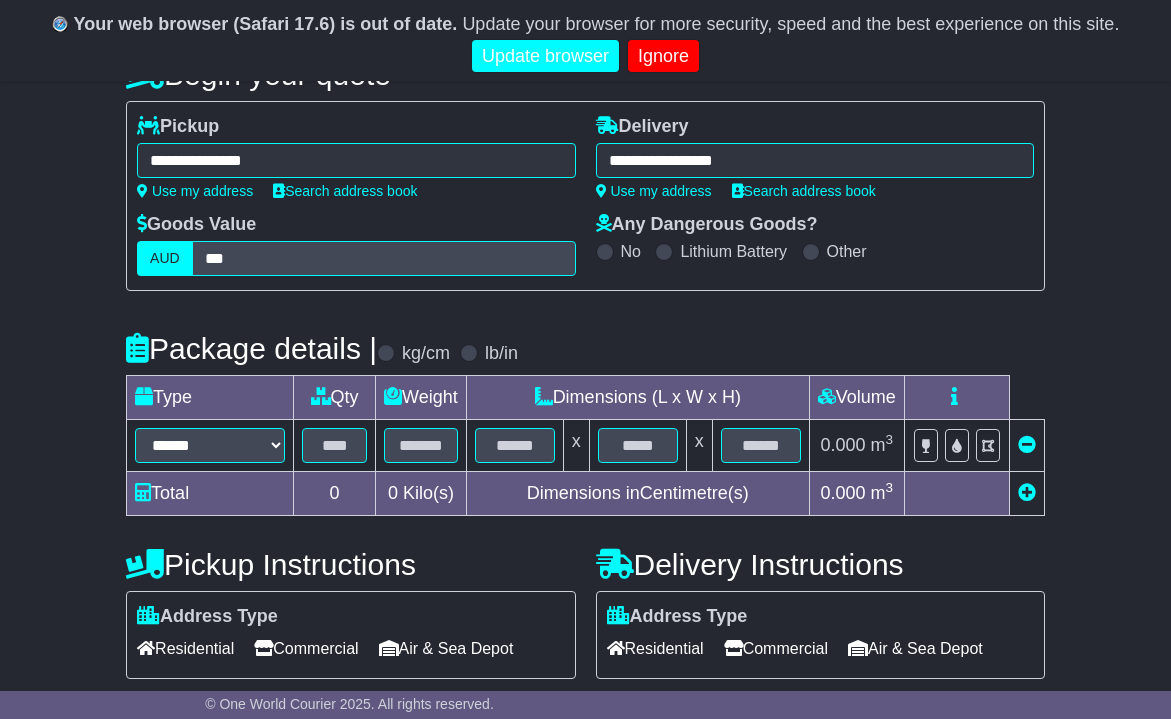 scroll, scrollTop: 268, scrollLeft: 0, axis: vertical 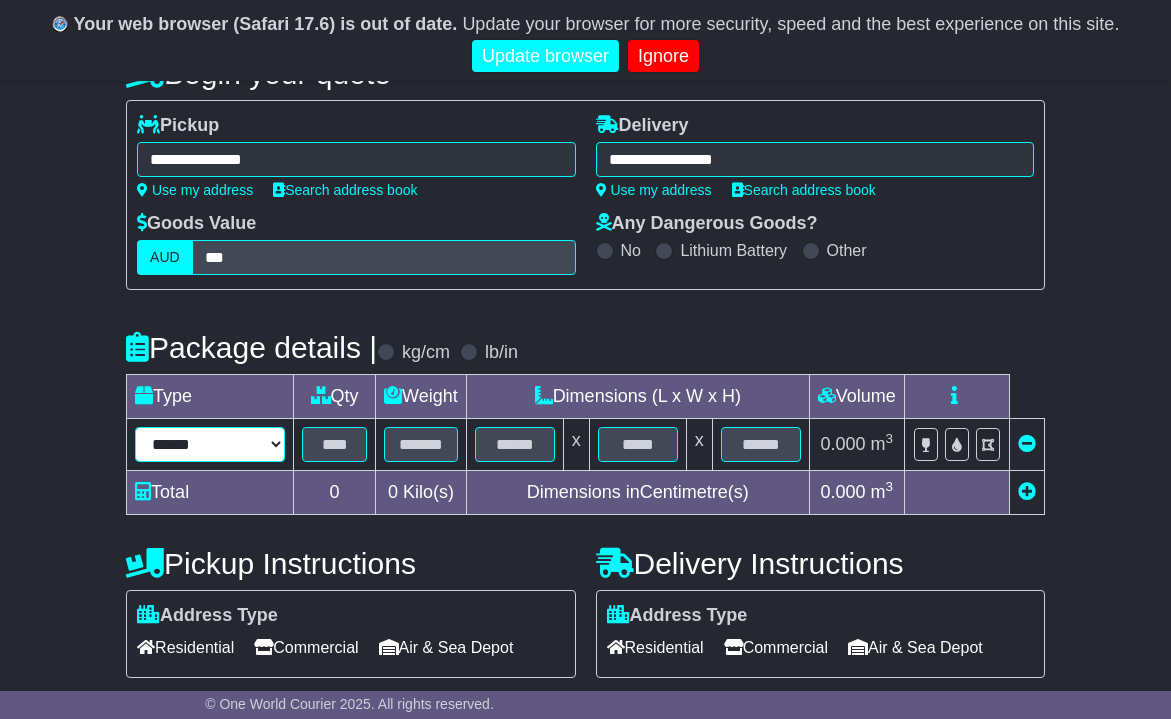 select on "****" 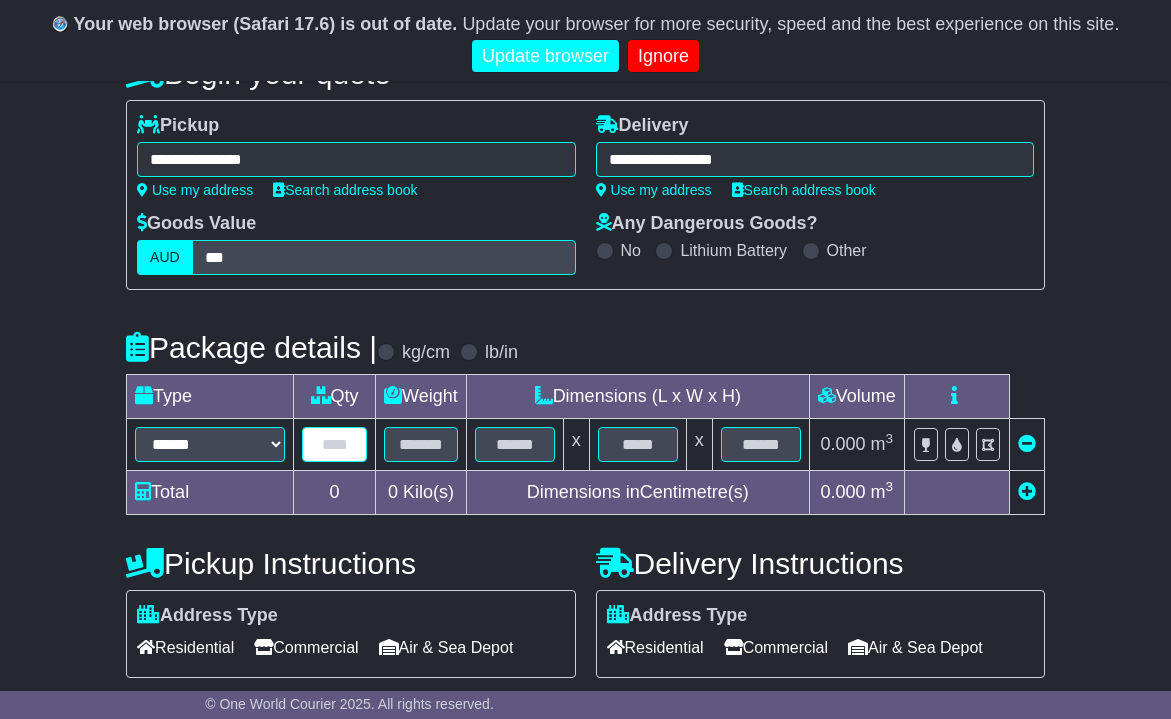 click at bounding box center (334, 444) 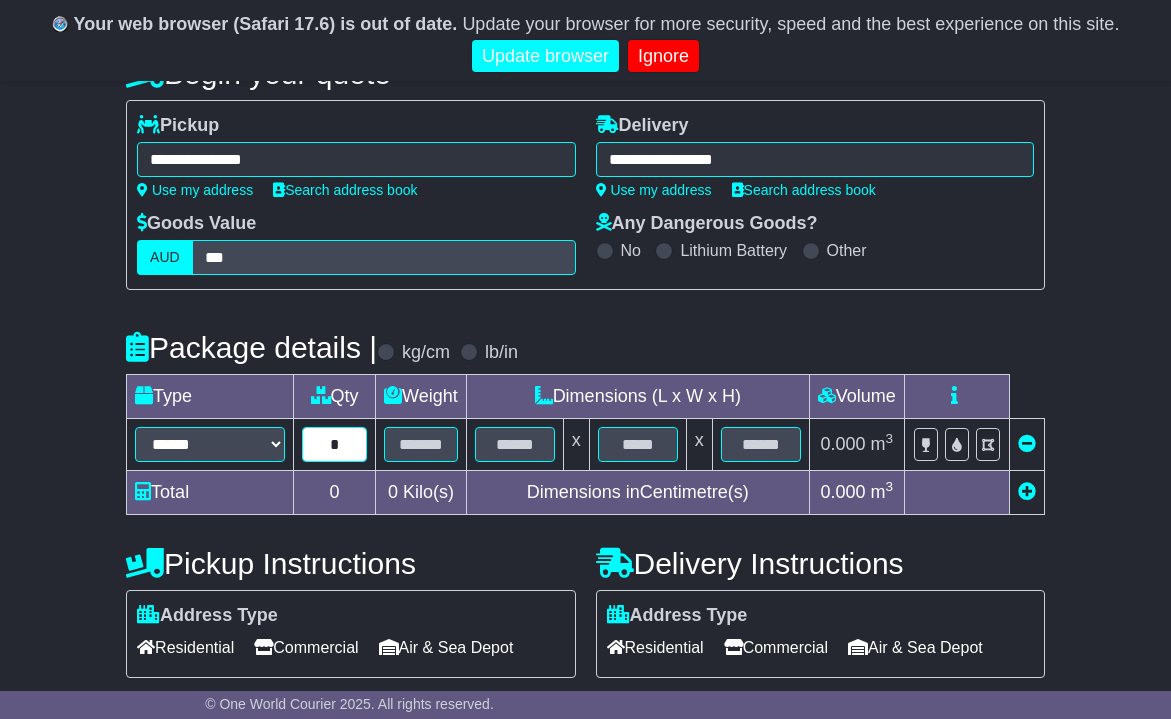 type on "*" 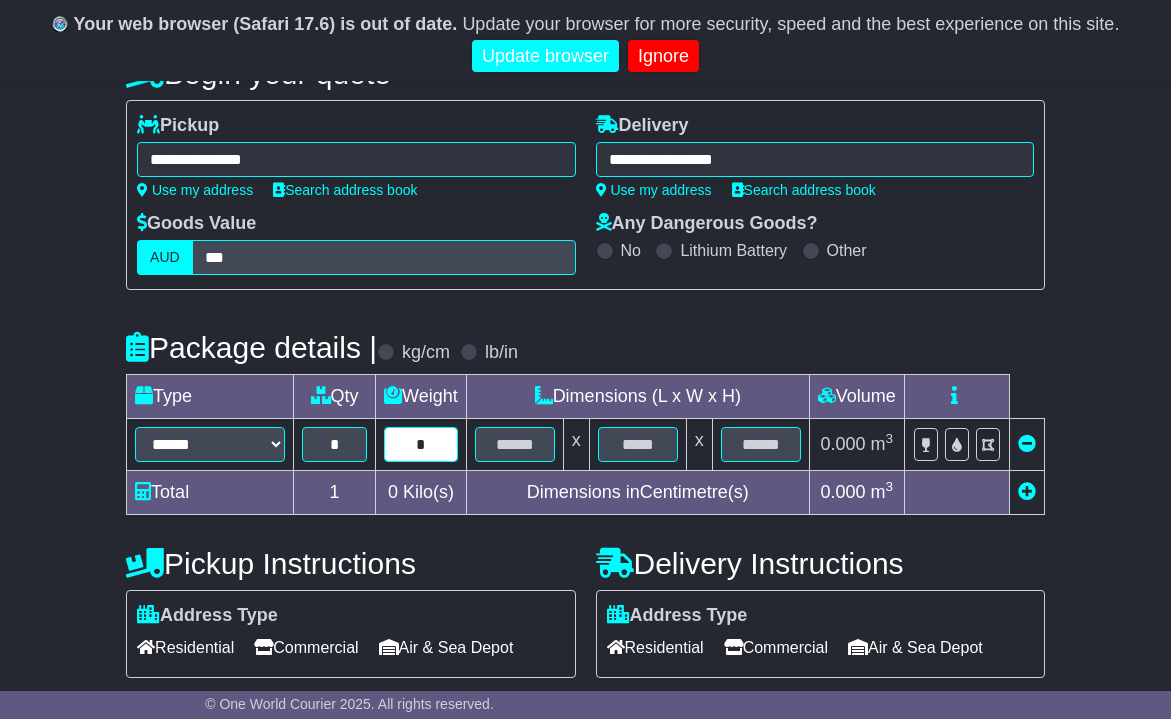 type on "*" 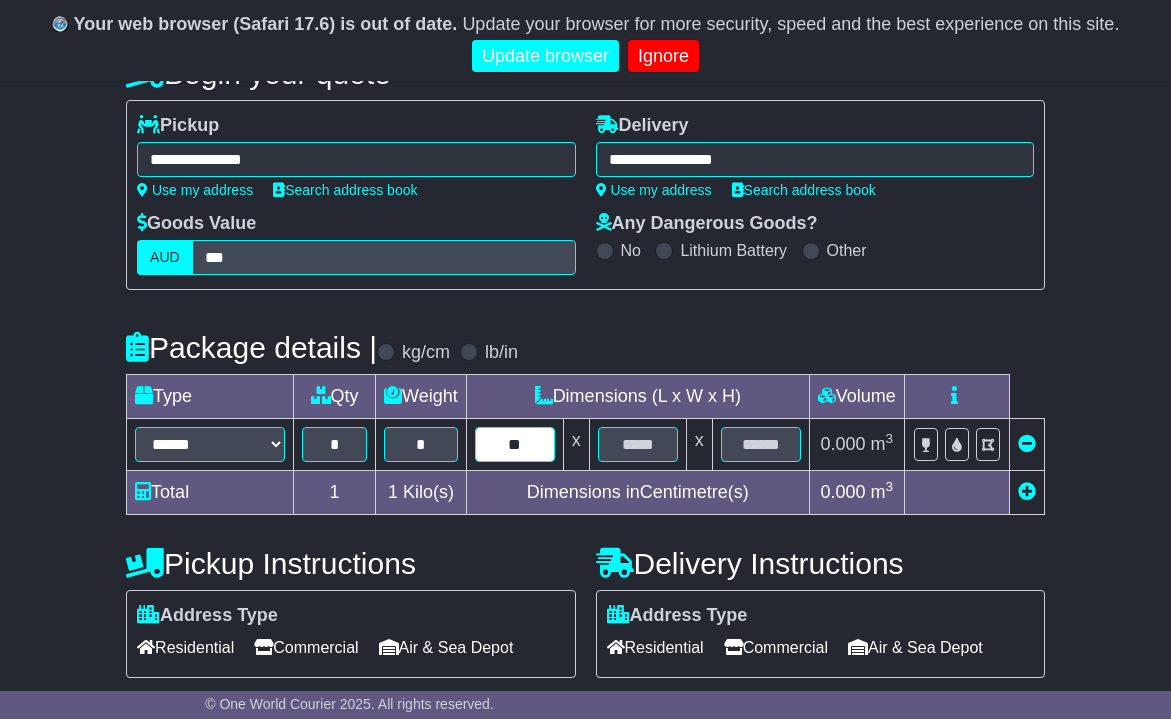 type on "**" 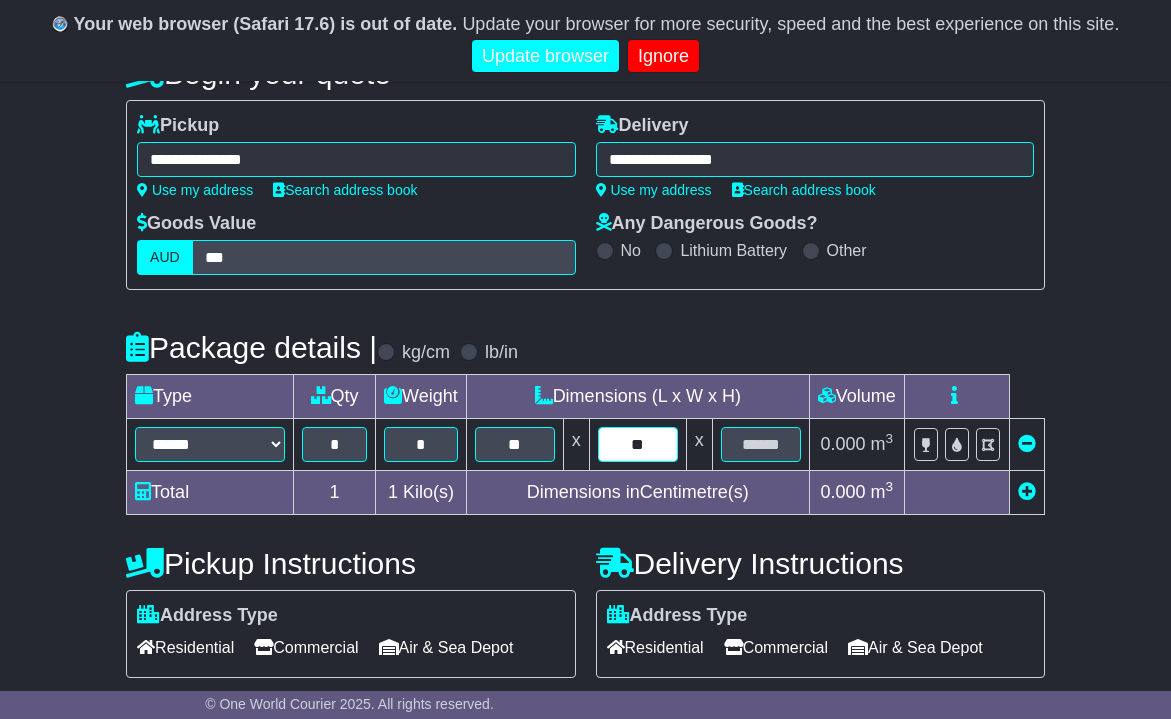 type on "**" 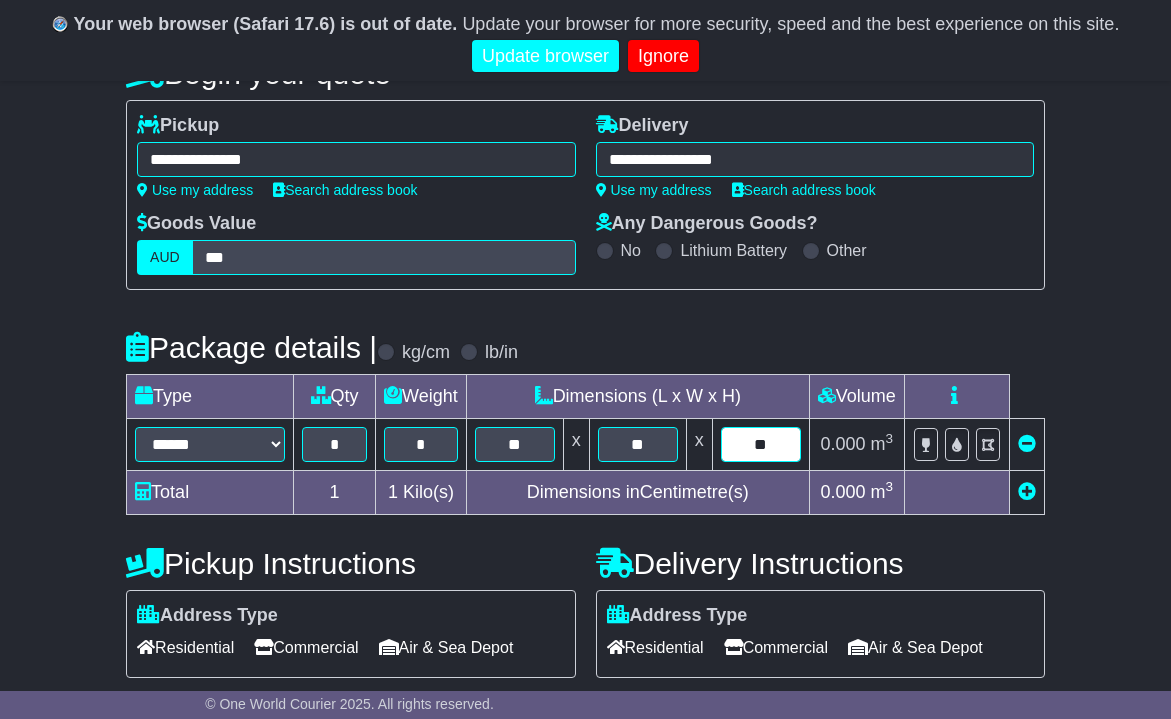 type on "**" 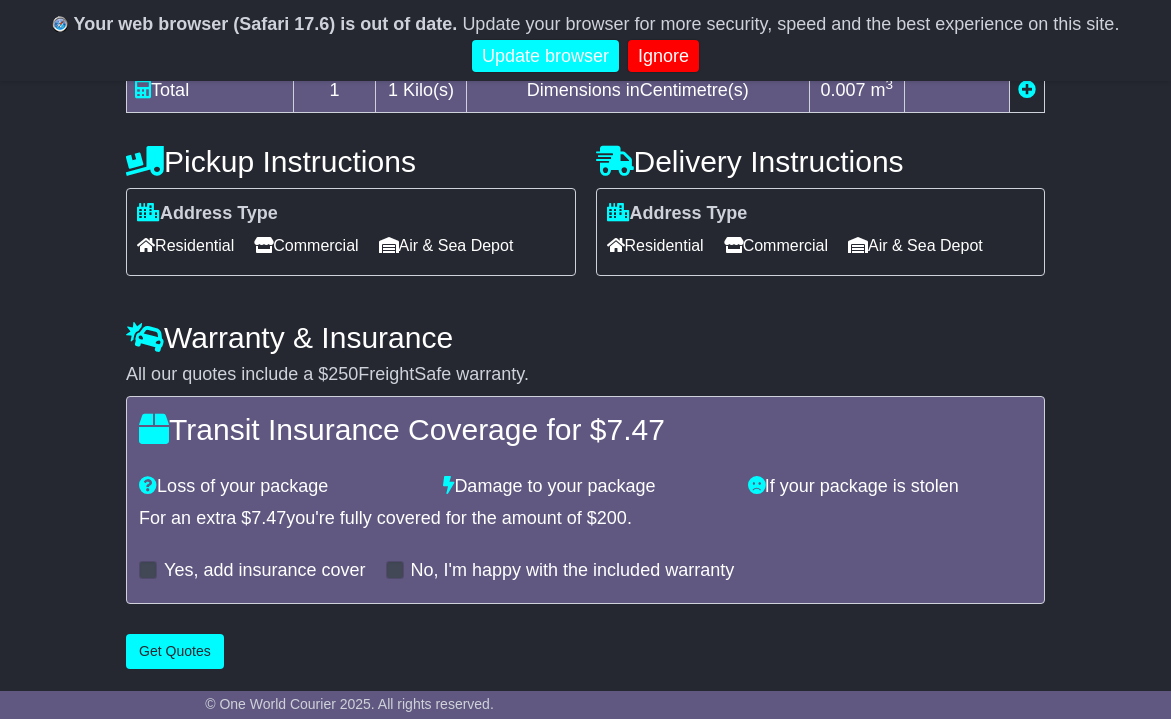 scroll, scrollTop: 665, scrollLeft: 0, axis: vertical 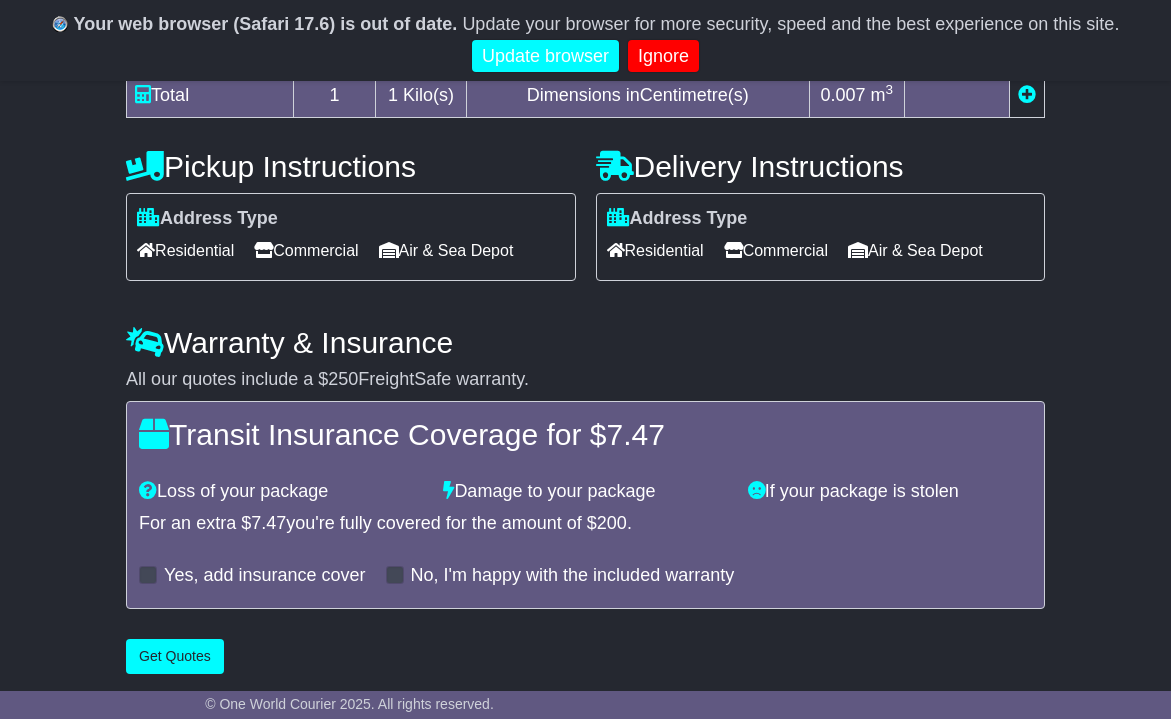 click on "Address Type
Residential
Commercial
Air & Sea Depot
Unloading" at bounding box center (820, 237) 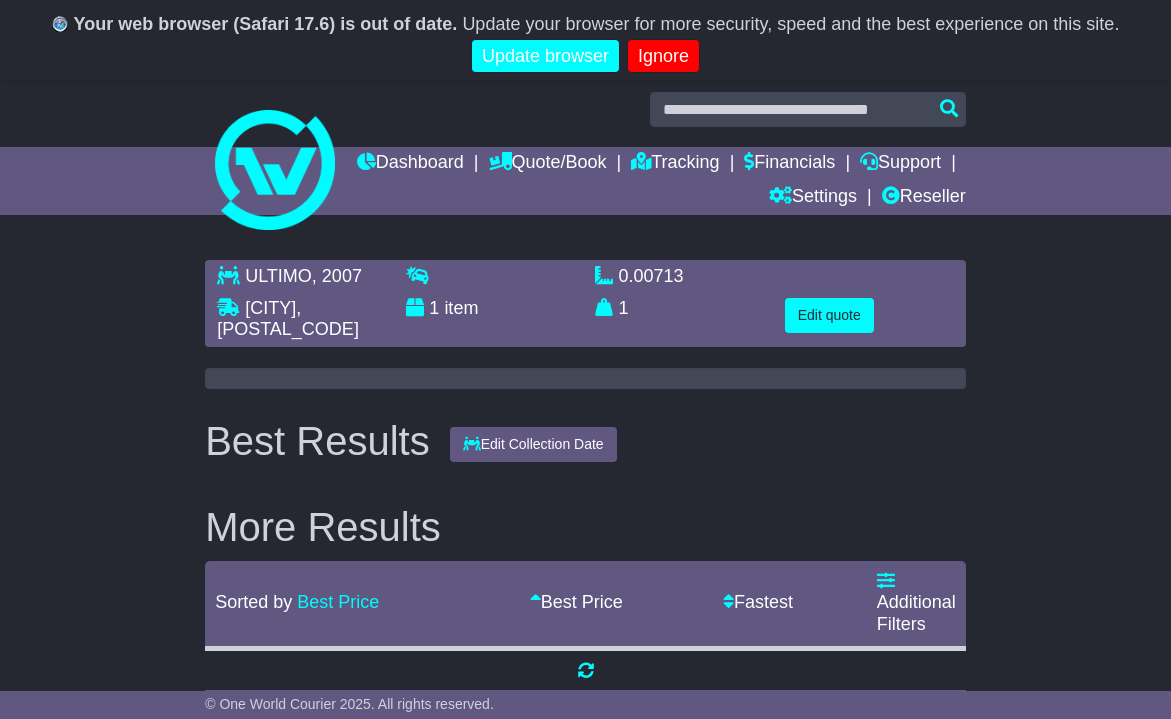scroll, scrollTop: 0, scrollLeft: 0, axis: both 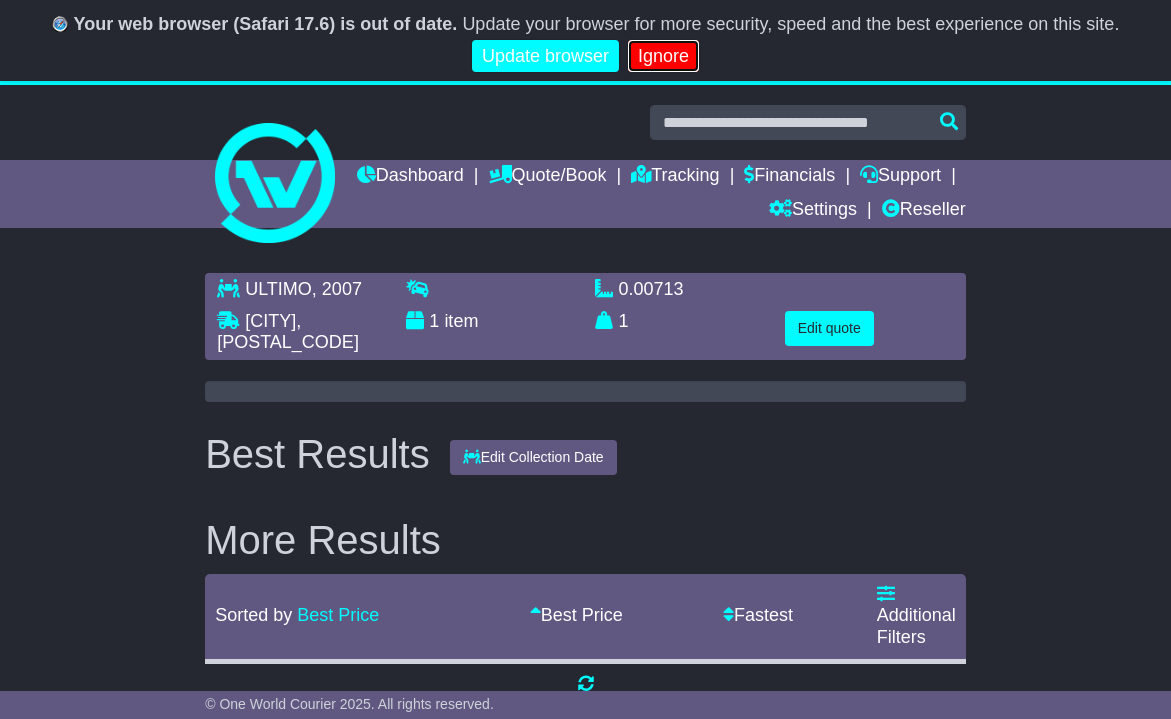 click on "Ignore" at bounding box center [663, 56] 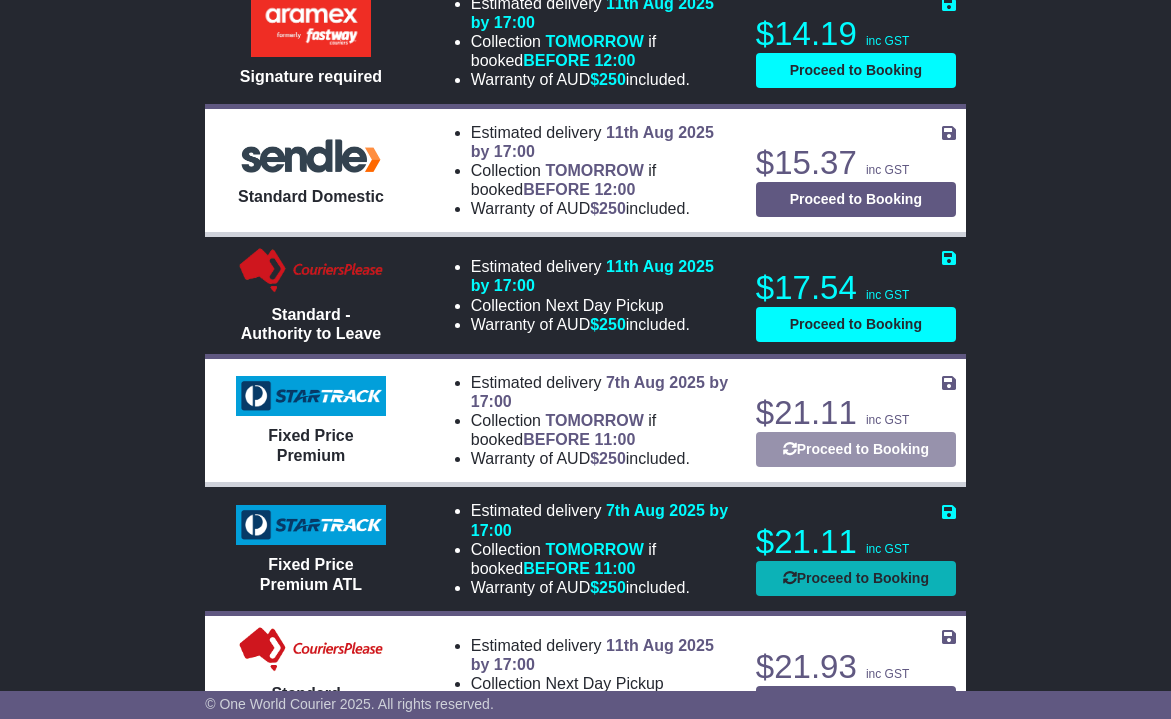 scroll, scrollTop: 1197, scrollLeft: 0, axis: vertical 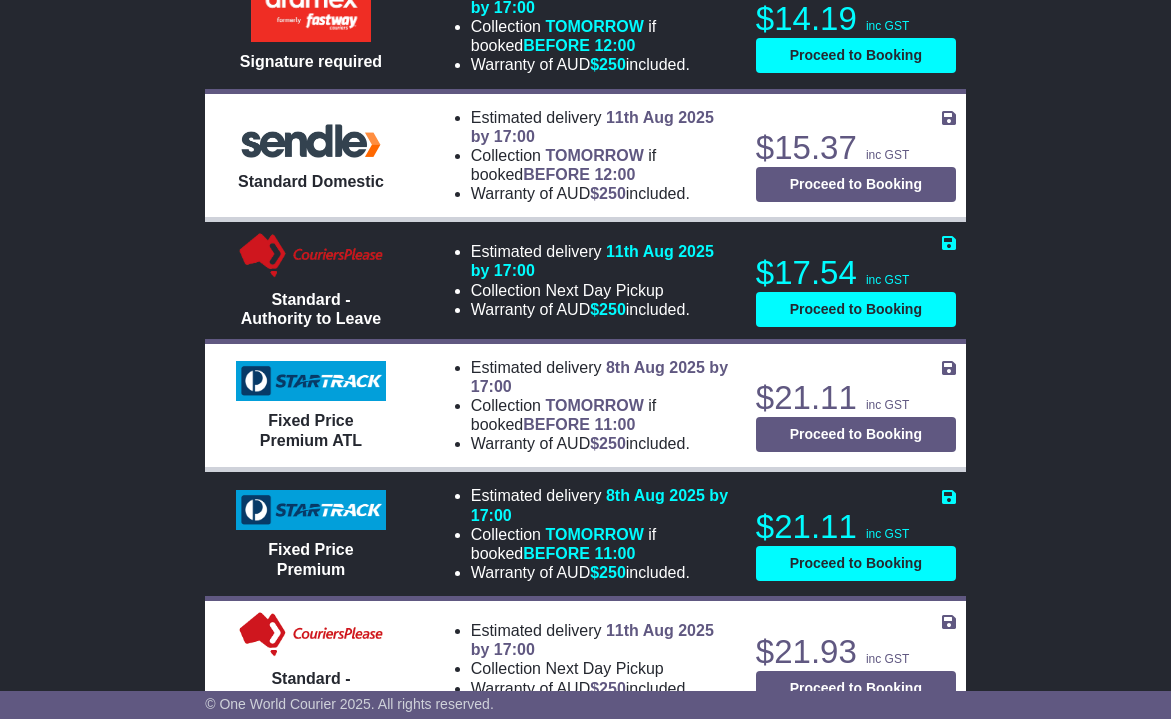 click on "Proceed to Booking" at bounding box center (856, 563) 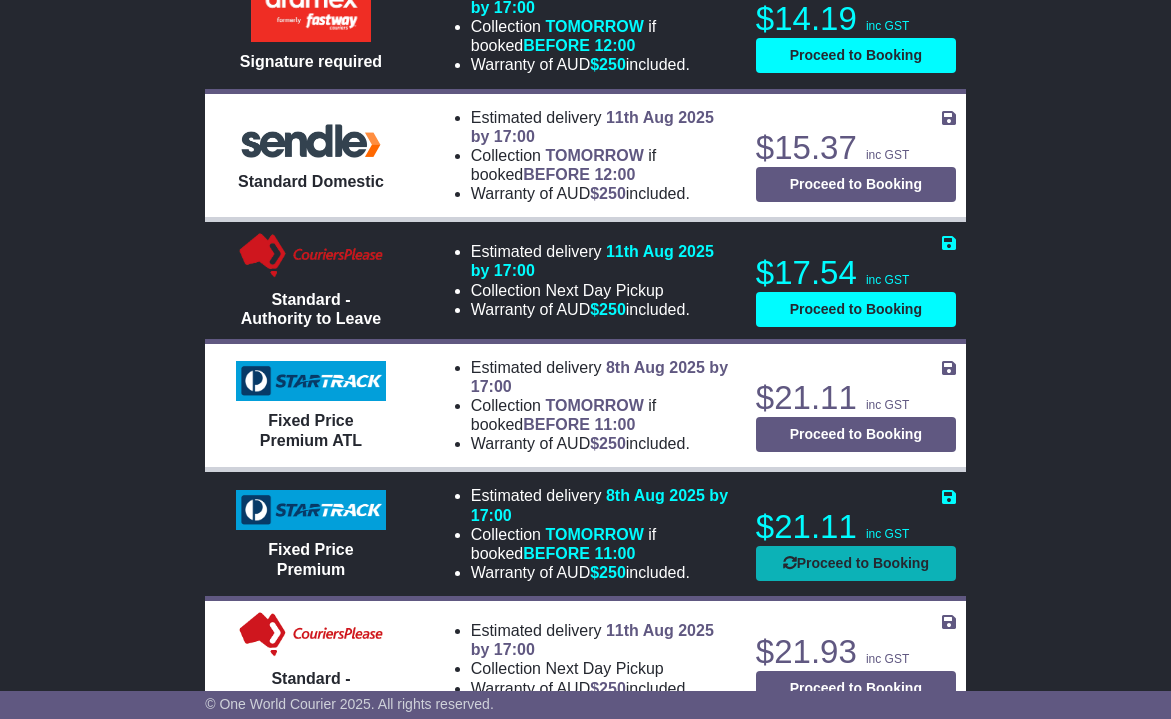 select on "****" 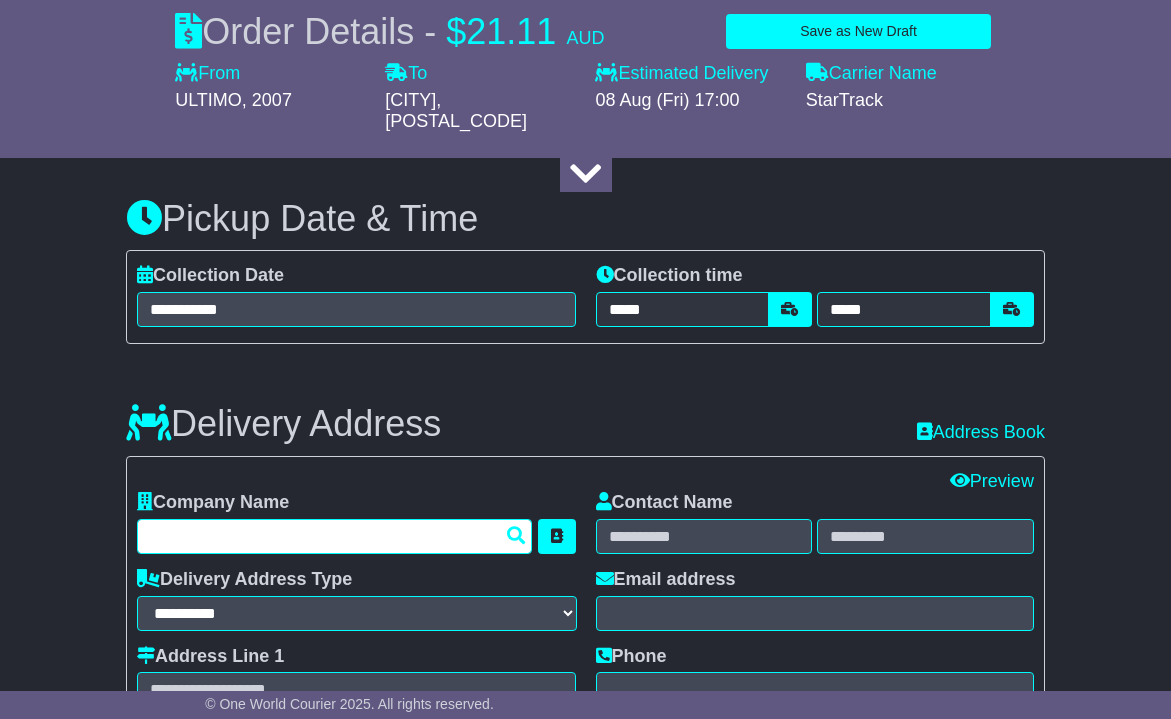click at bounding box center [334, 536] 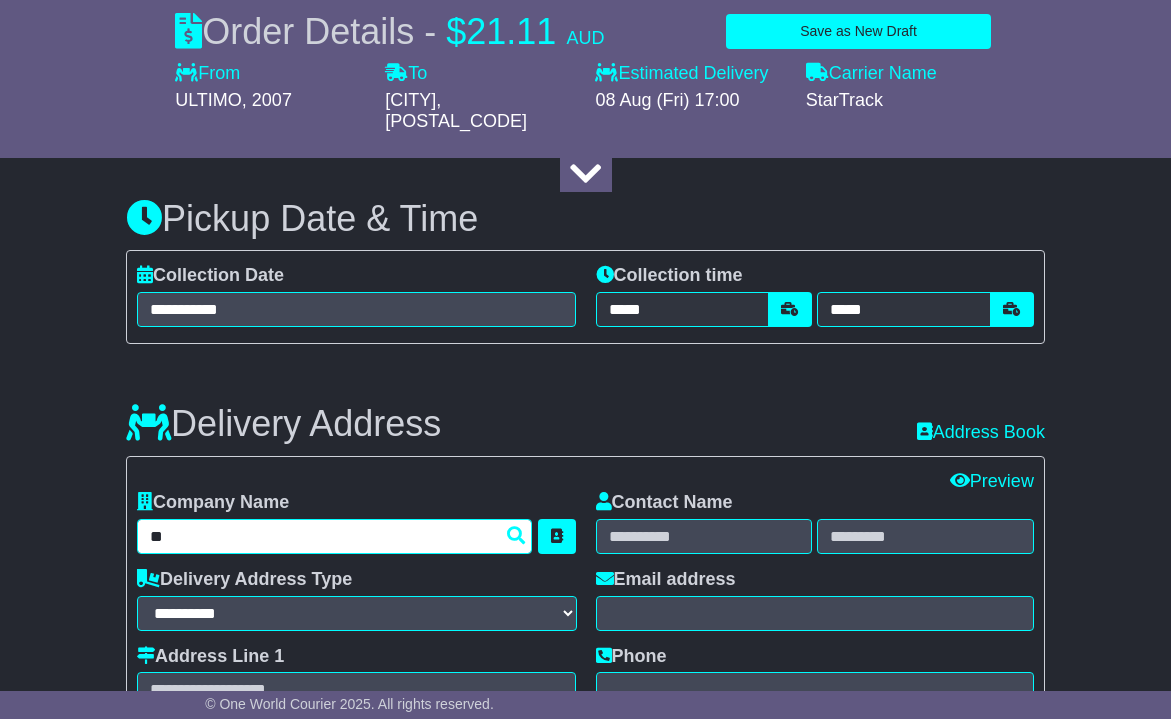type on "*" 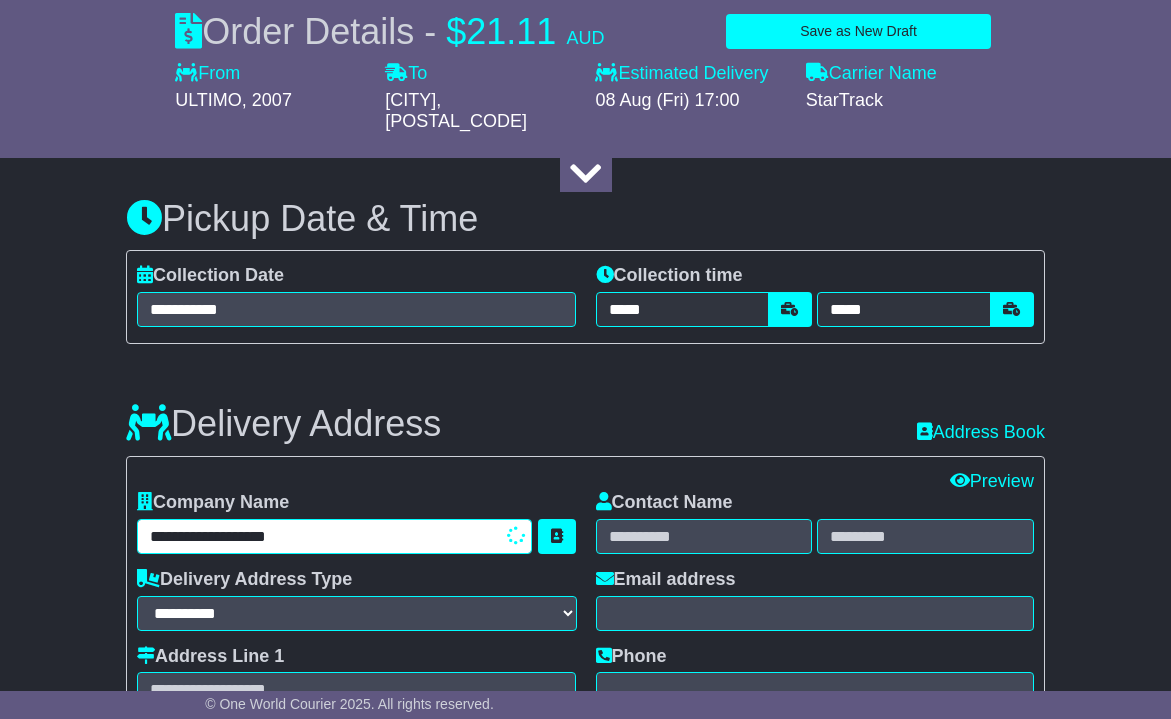 type on "**********" 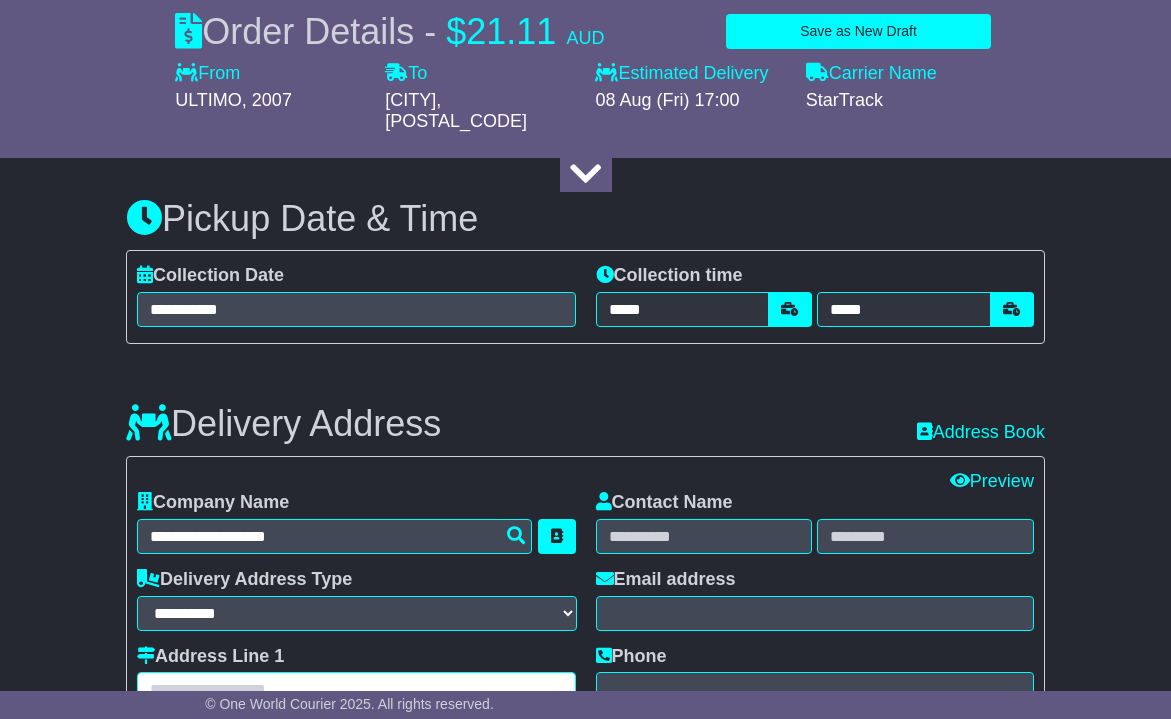 paste on "**********" 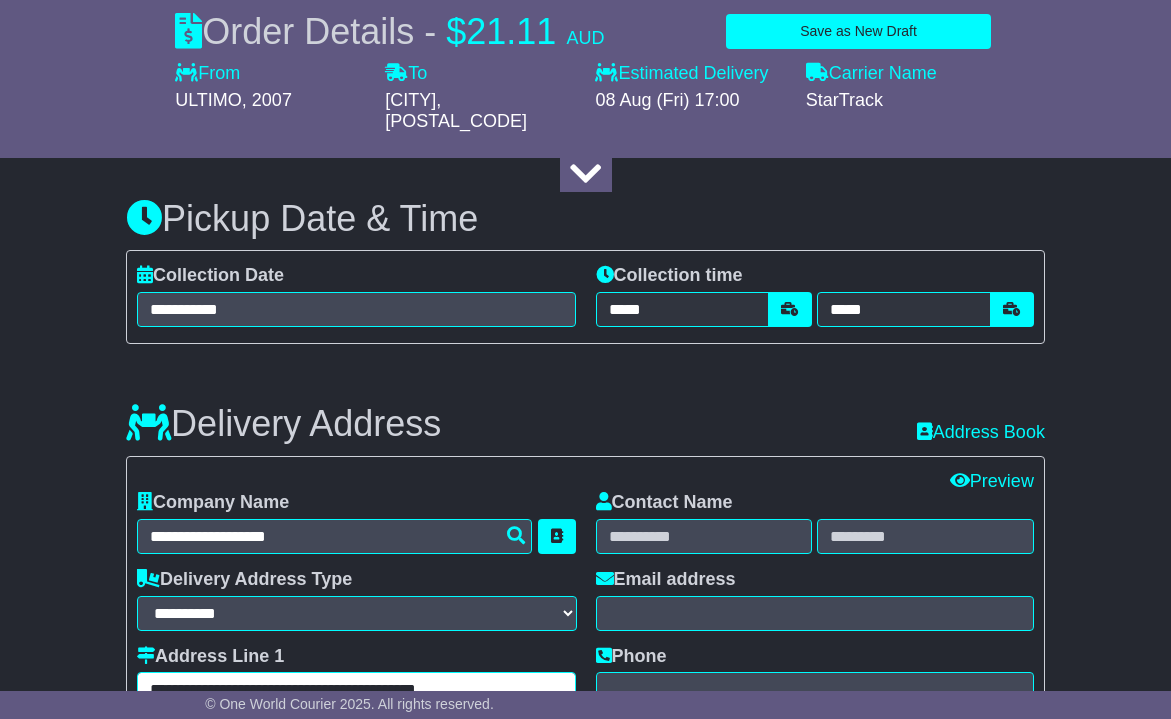 click on "**********" at bounding box center [356, 689] 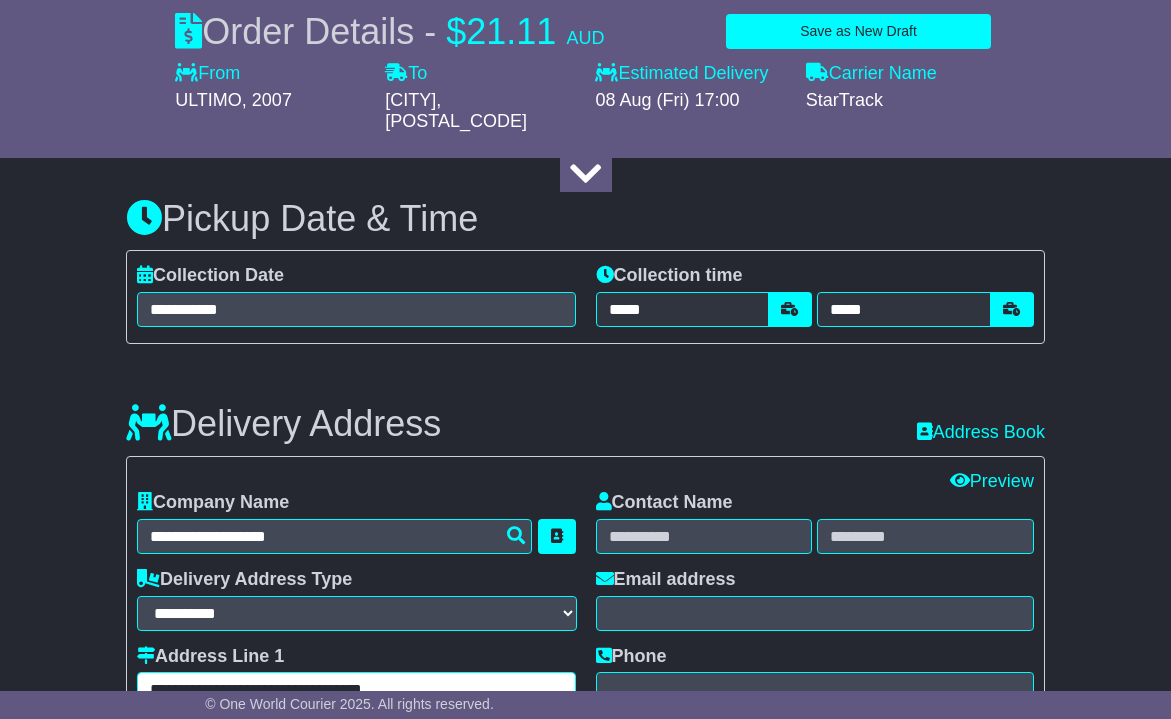 drag, startPoint x: 446, startPoint y: 652, endPoint x: 276, endPoint y: 642, distance: 170.29387 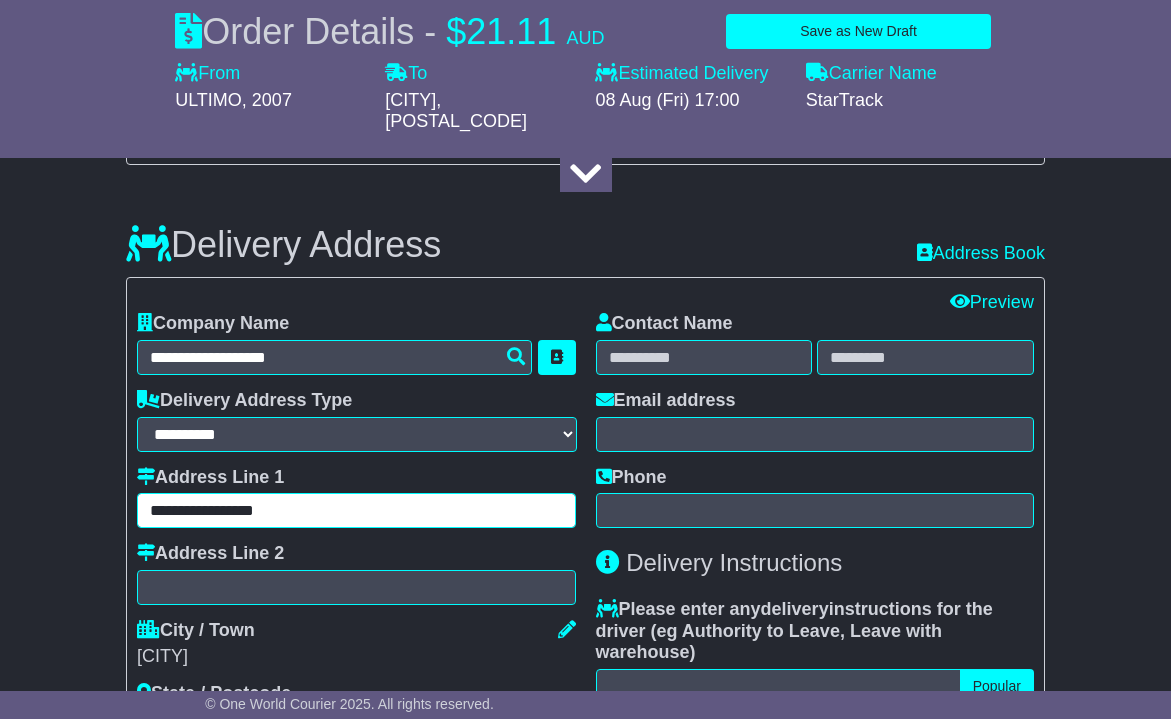 scroll, scrollTop: 1371, scrollLeft: 0, axis: vertical 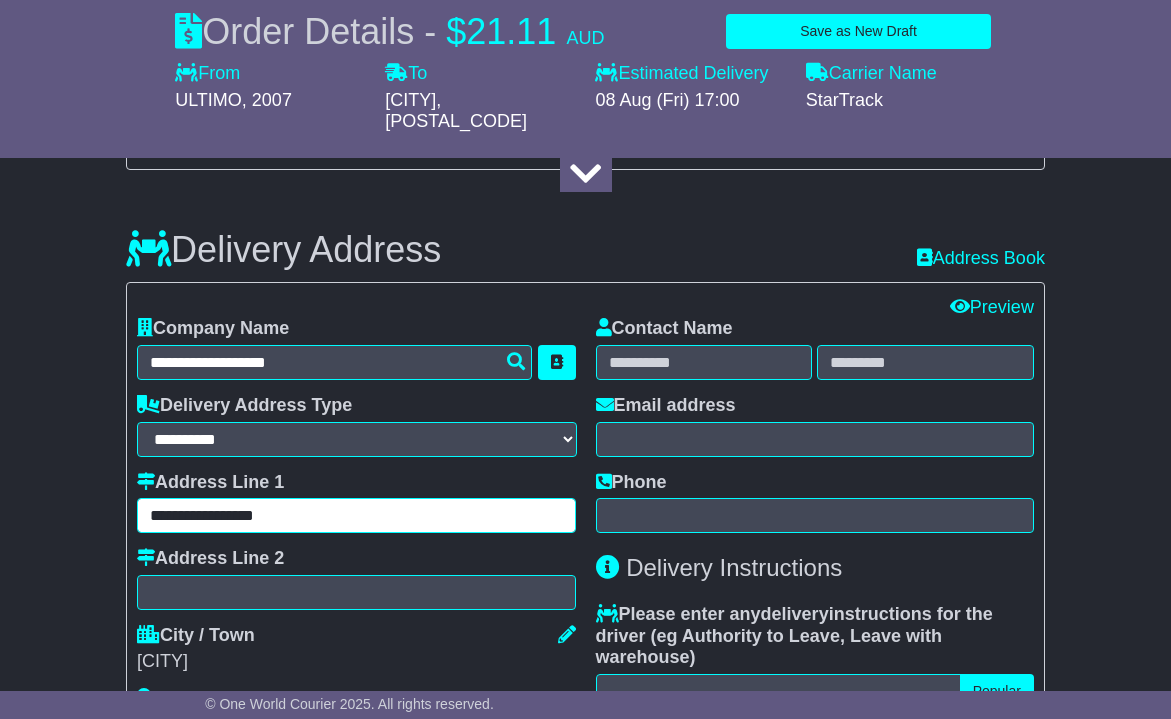 type on "**********" 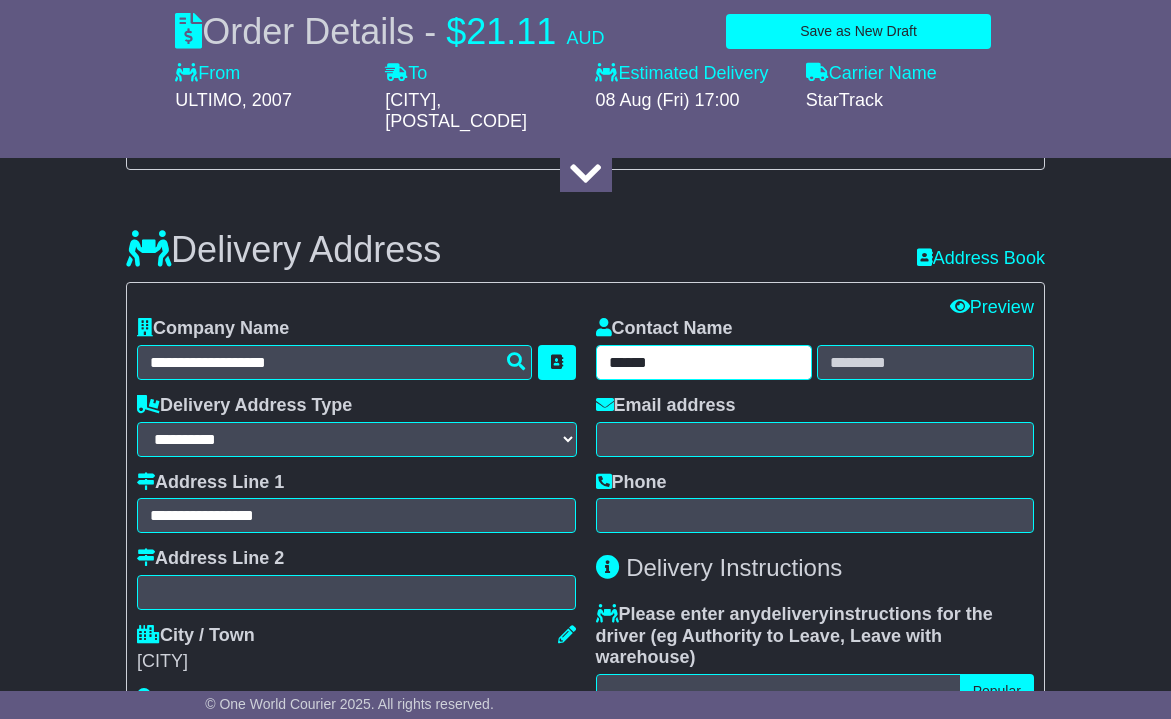 type on "******" 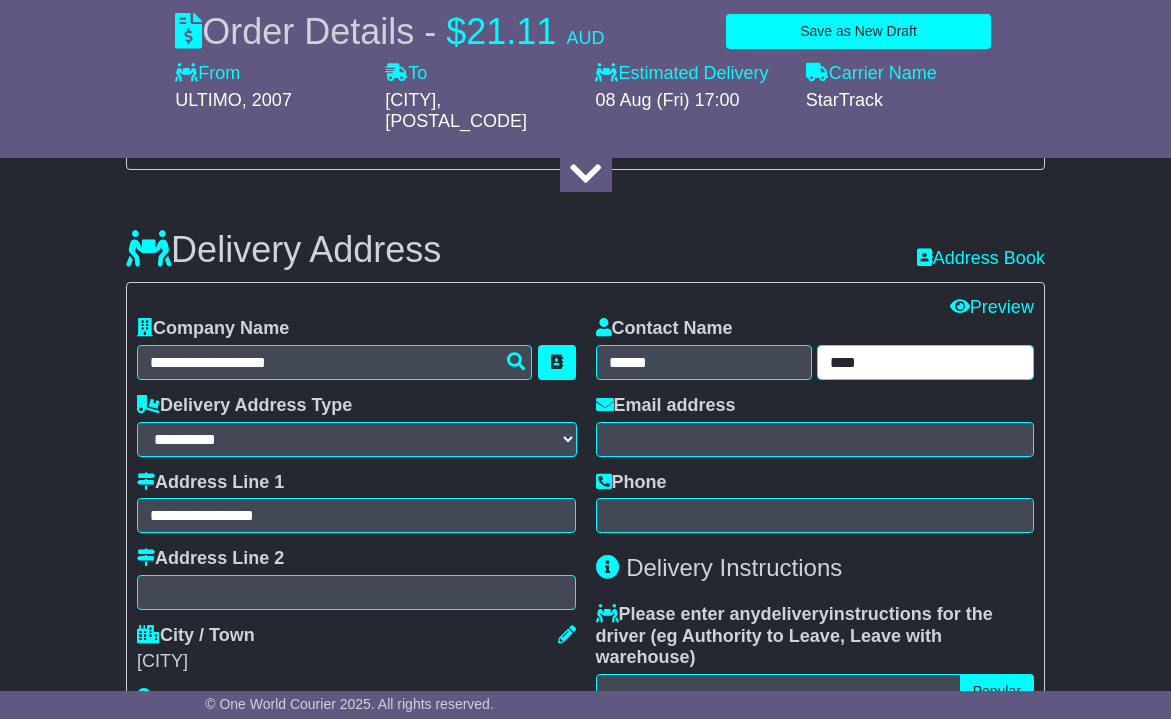 type on "****" 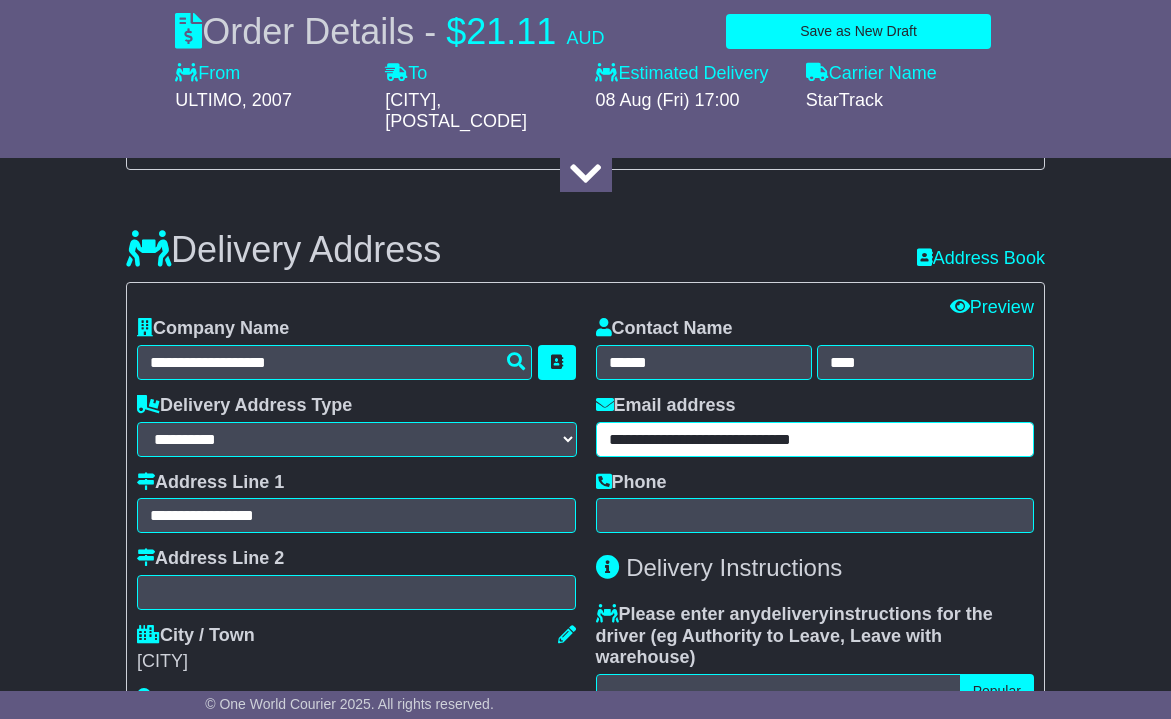 type on "**********" 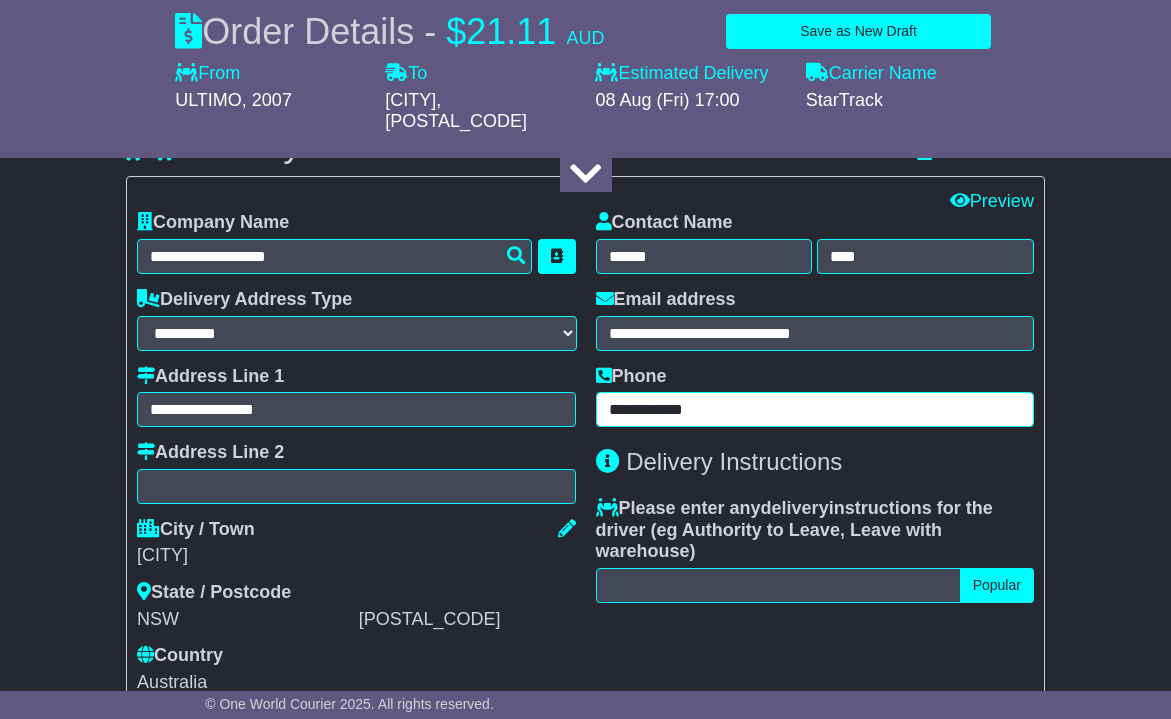 scroll, scrollTop: 1545, scrollLeft: 0, axis: vertical 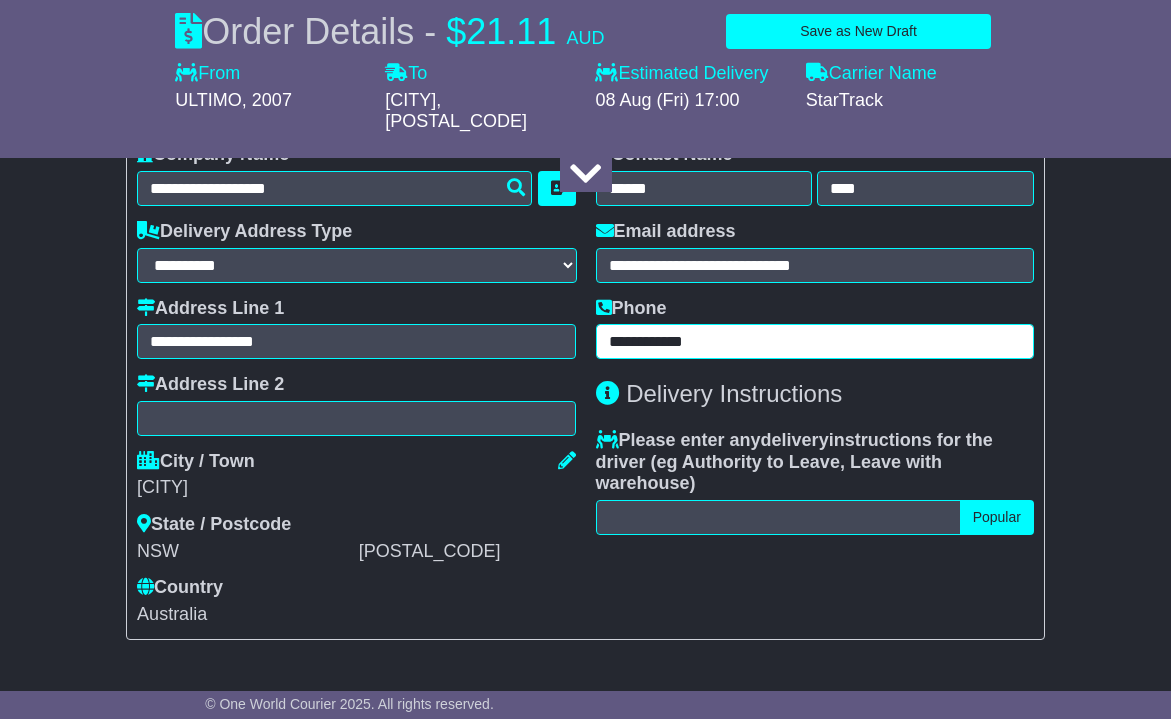 type on "**********" 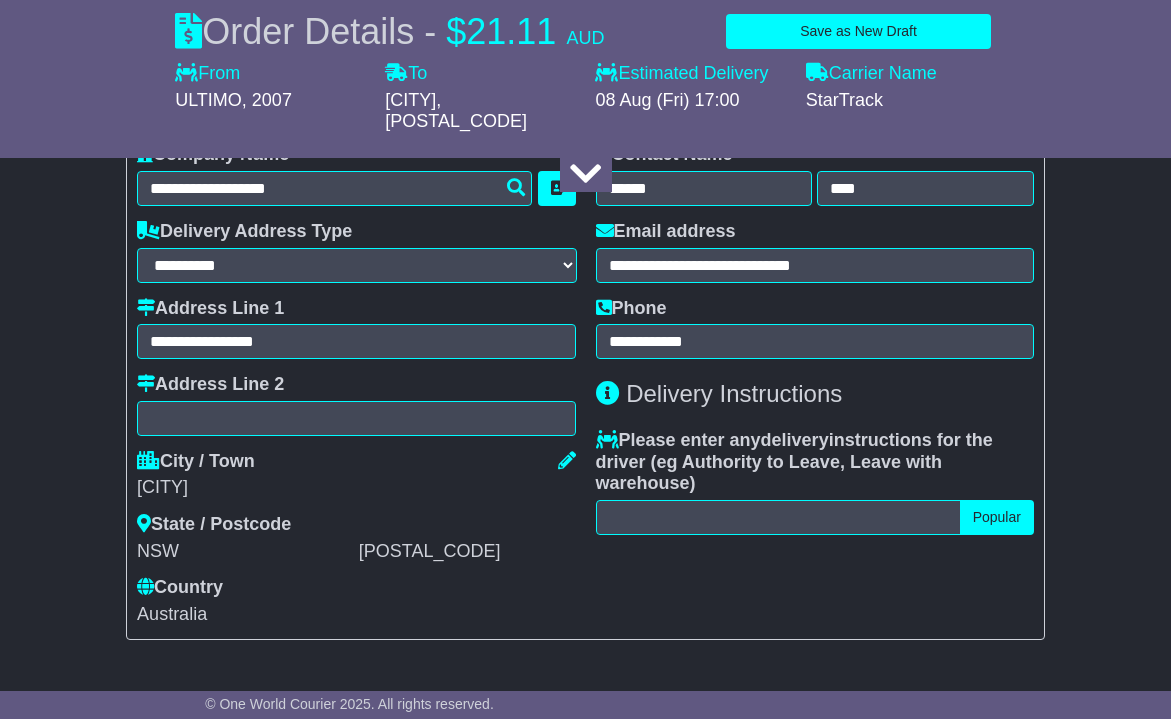 click on "Popular" at bounding box center (997, 517) 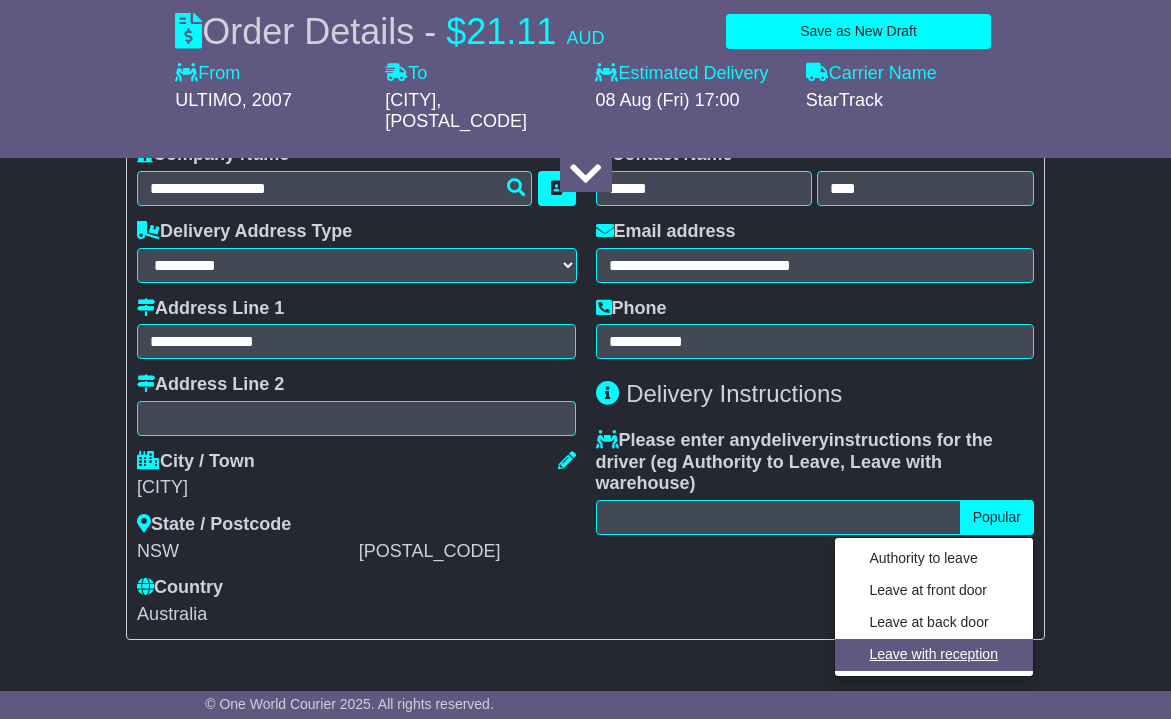 click on "Leave with reception" at bounding box center [934, 654] 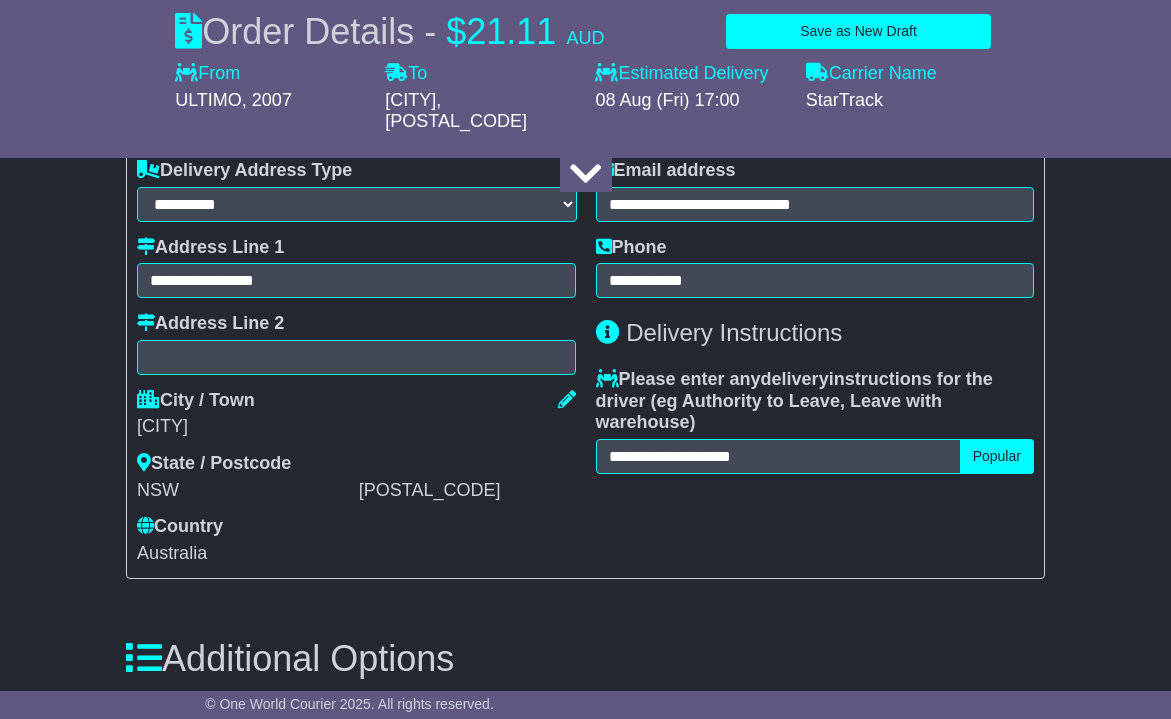 scroll, scrollTop: 1507, scrollLeft: 0, axis: vertical 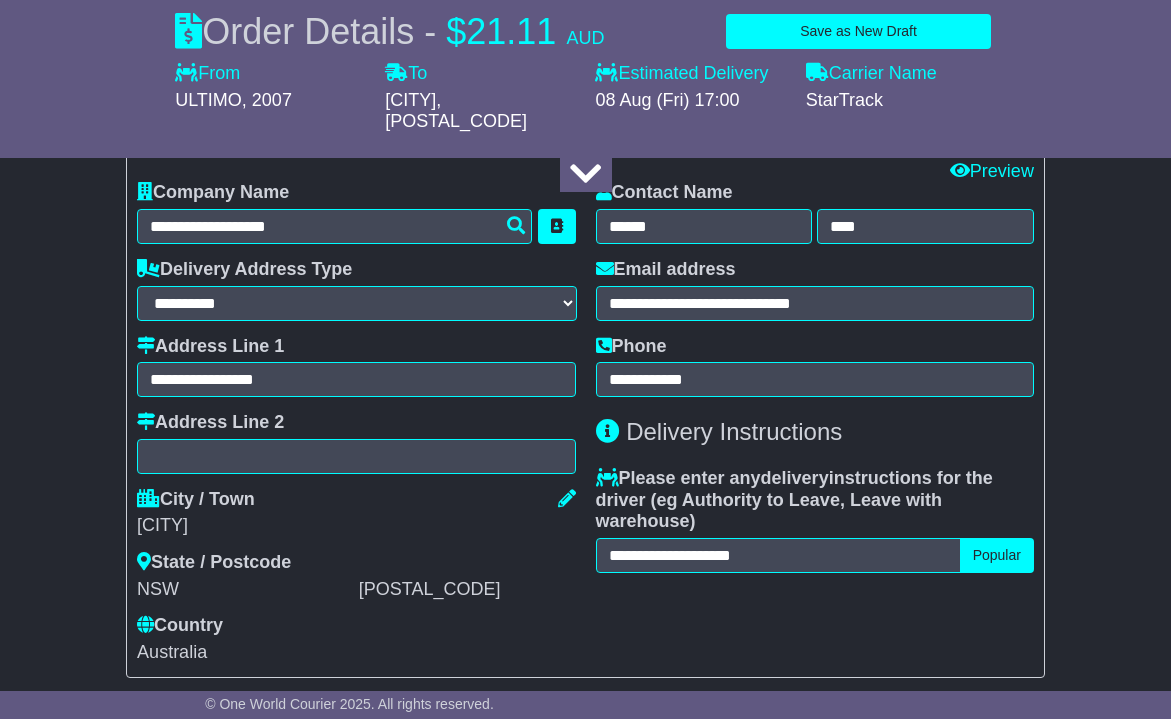 click on "Popular" at bounding box center [997, 555] 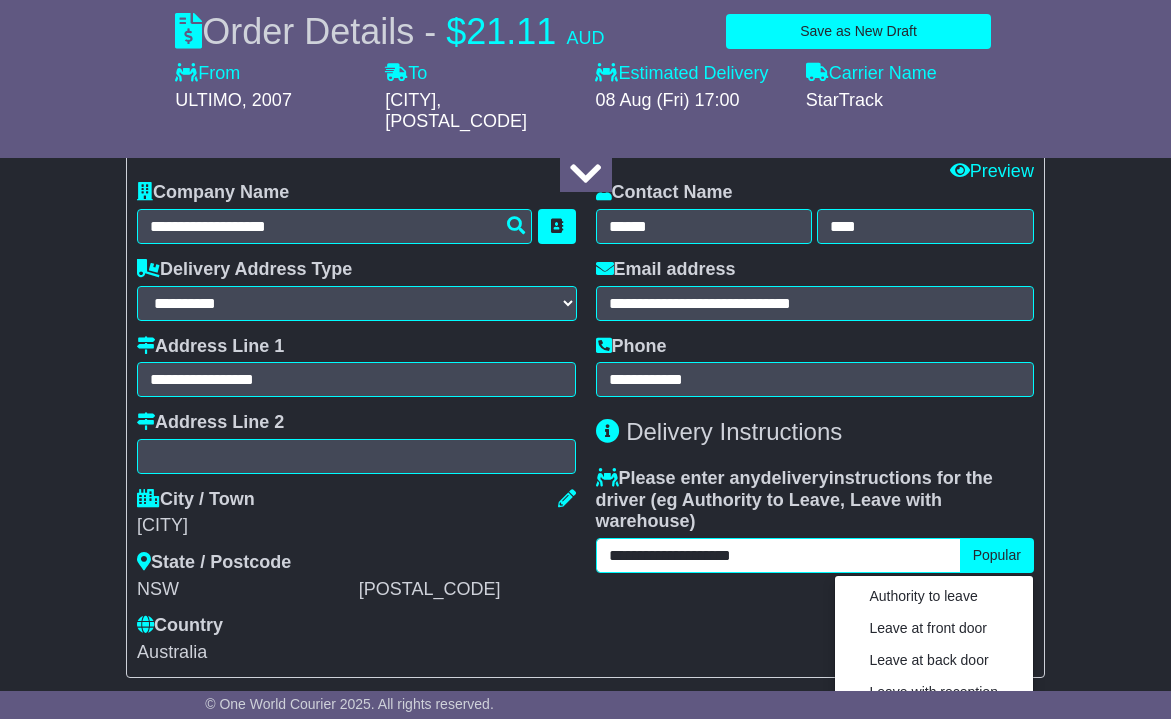 click on "**********" at bounding box center [778, 555] 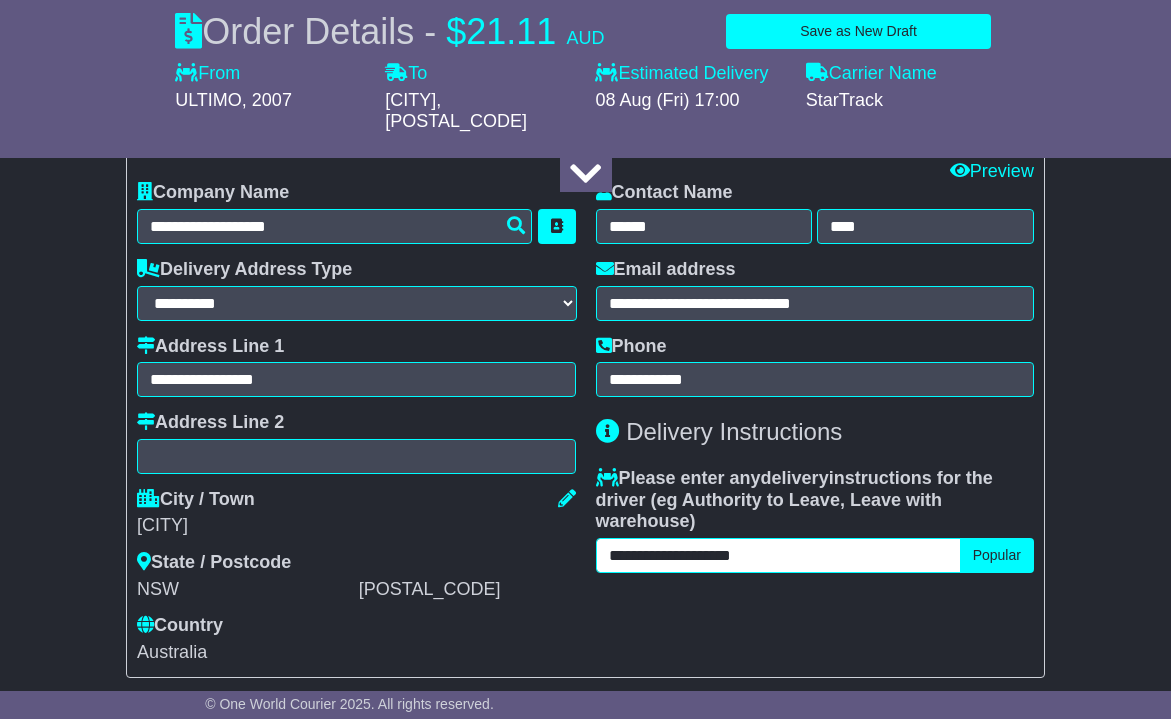 drag, startPoint x: 783, startPoint y: 524, endPoint x: 577, endPoint y: 517, distance: 206.1189 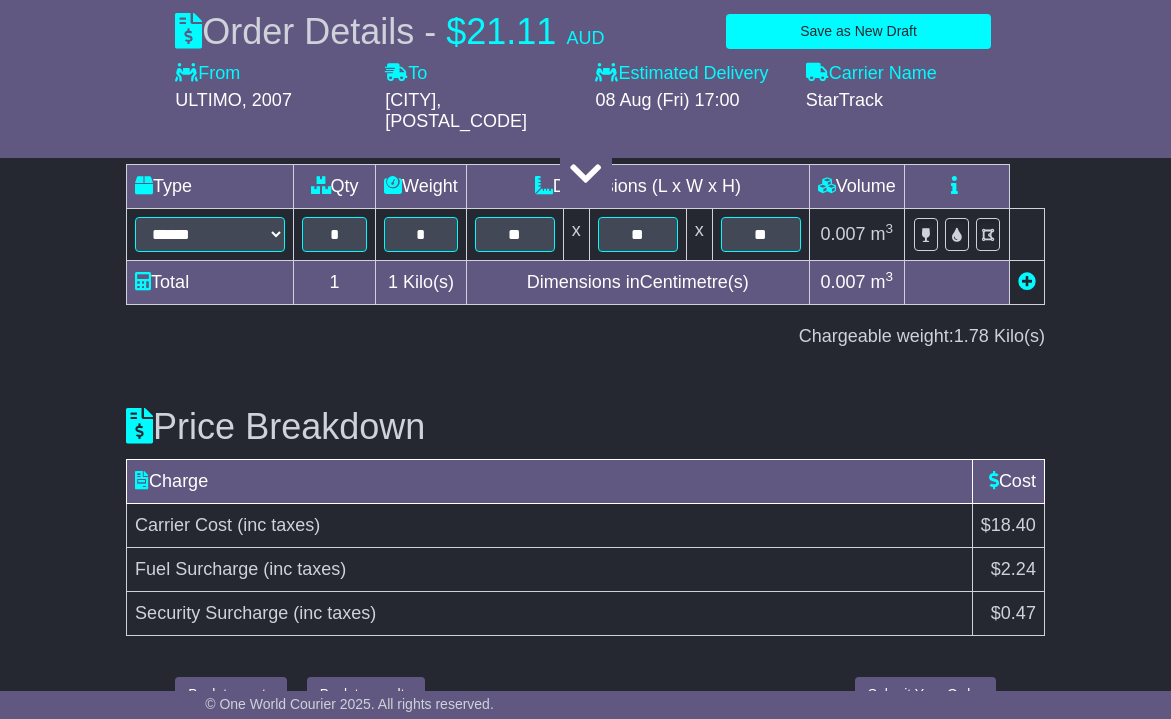 scroll, scrollTop: 2538, scrollLeft: 0, axis: vertical 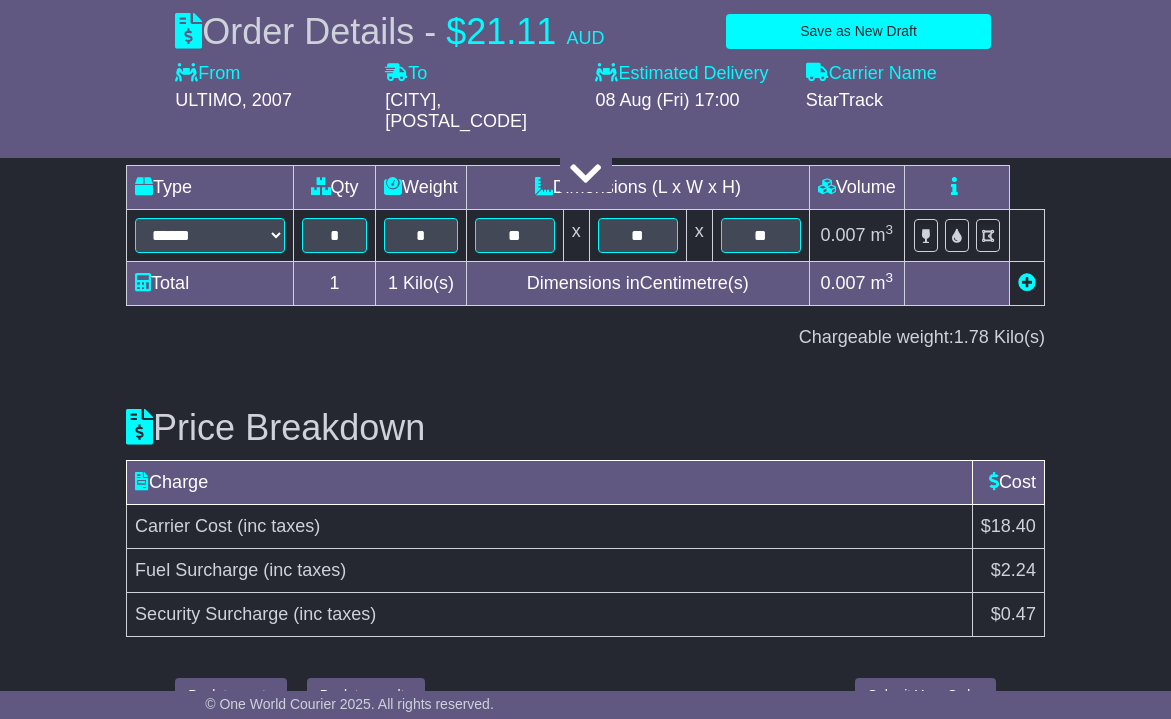 type 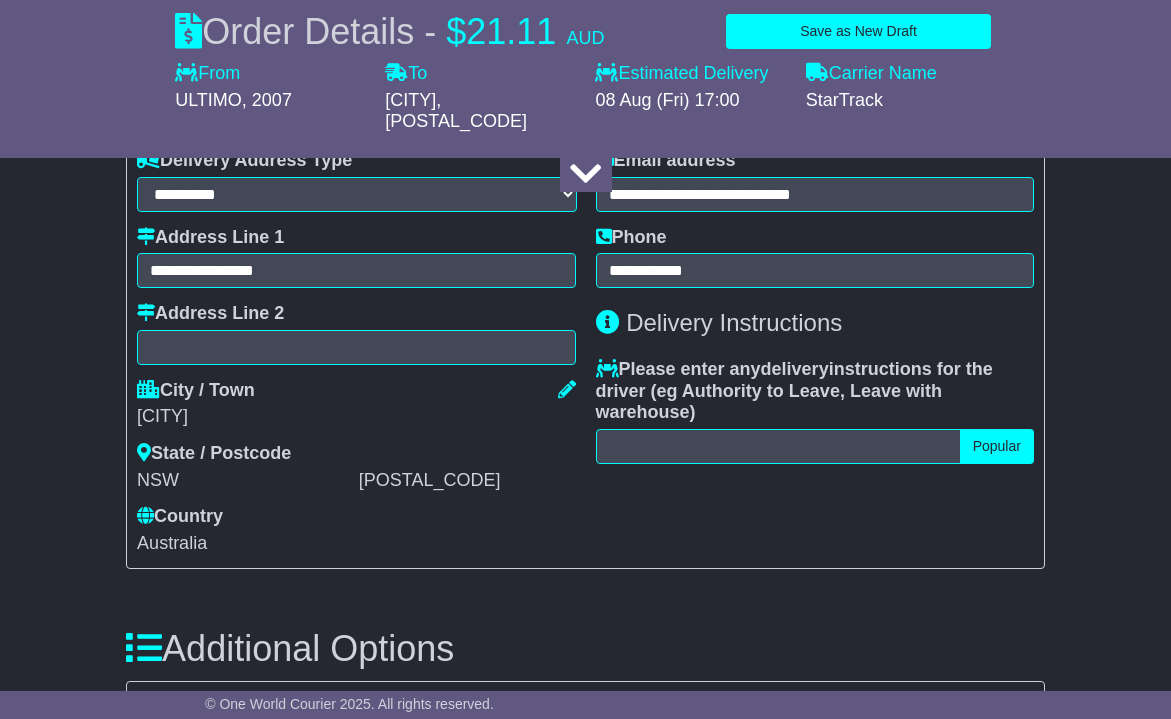 scroll, scrollTop: 1609, scrollLeft: 1, axis: both 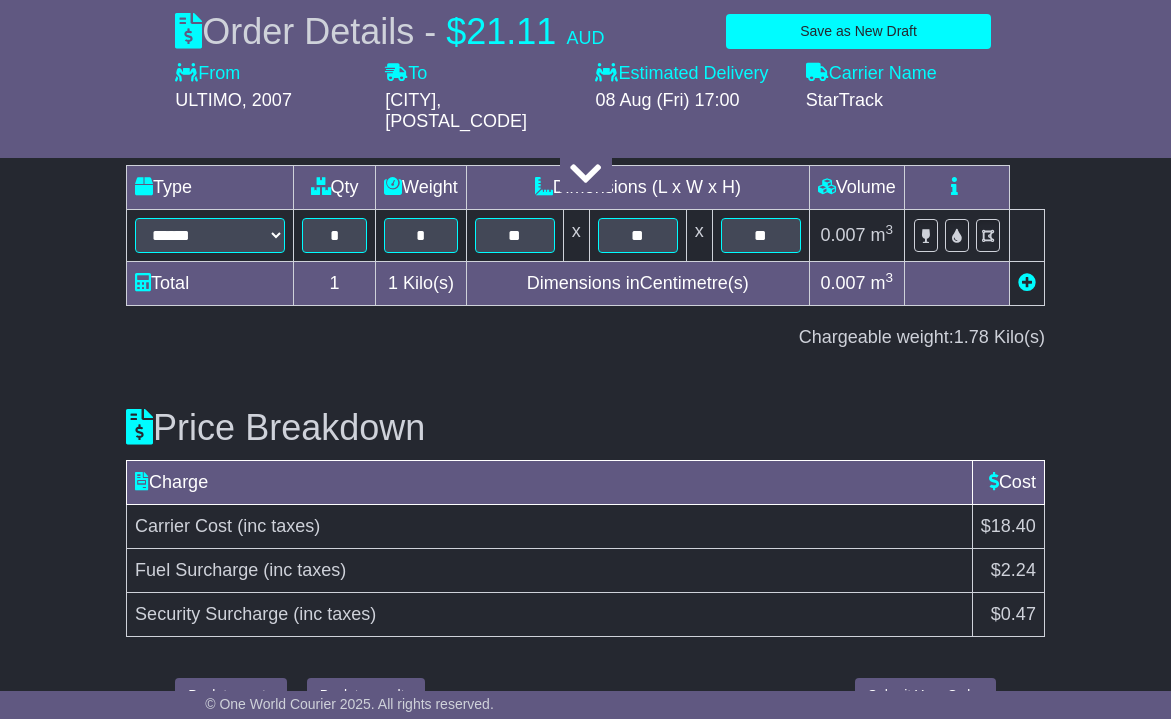 click on "Submit Your Order" at bounding box center [925, 695] 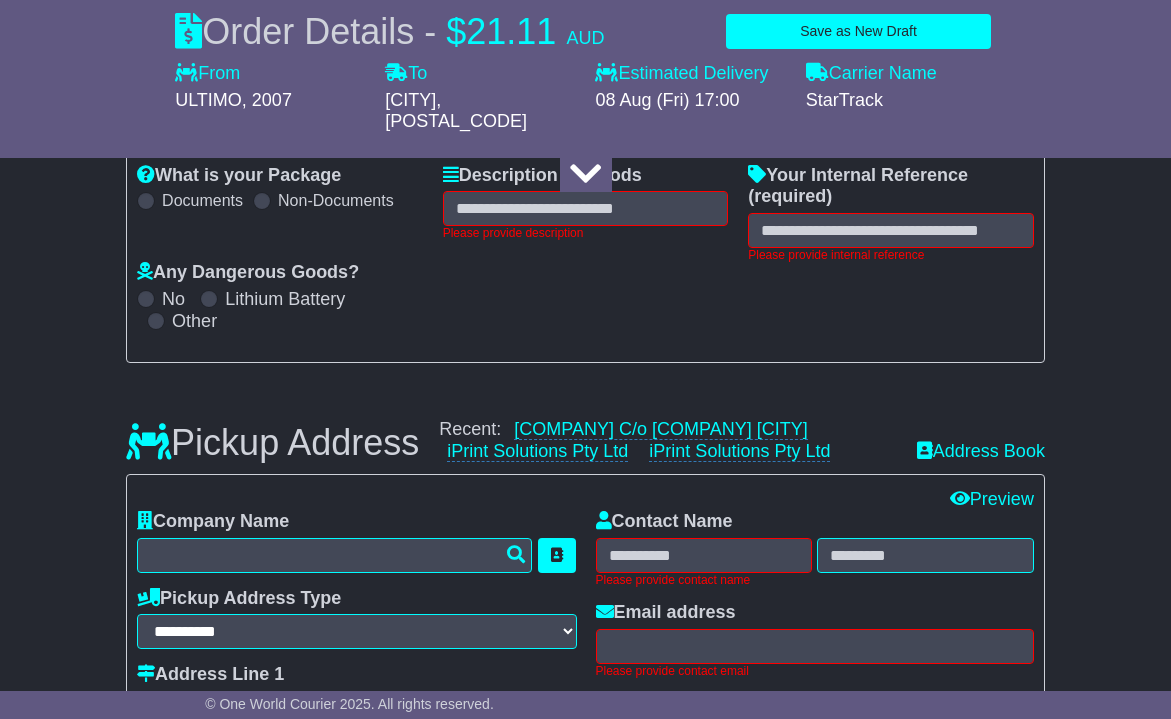 scroll, scrollTop: 325, scrollLeft: 0, axis: vertical 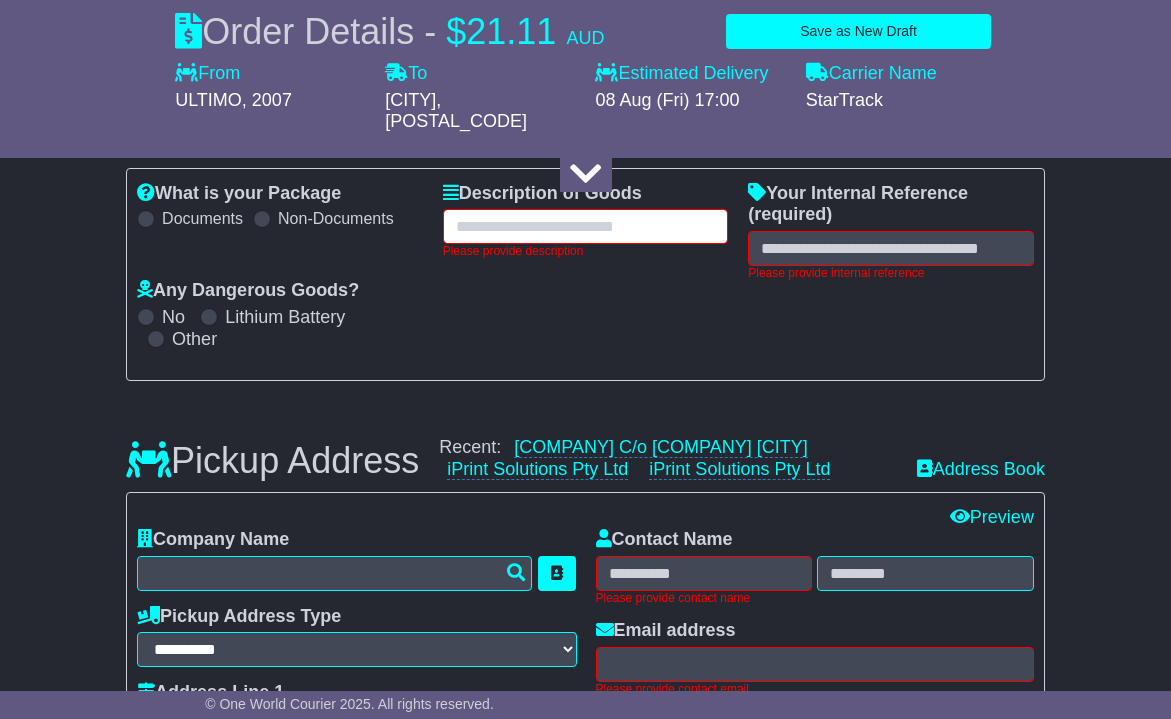 click at bounding box center (586, 226) 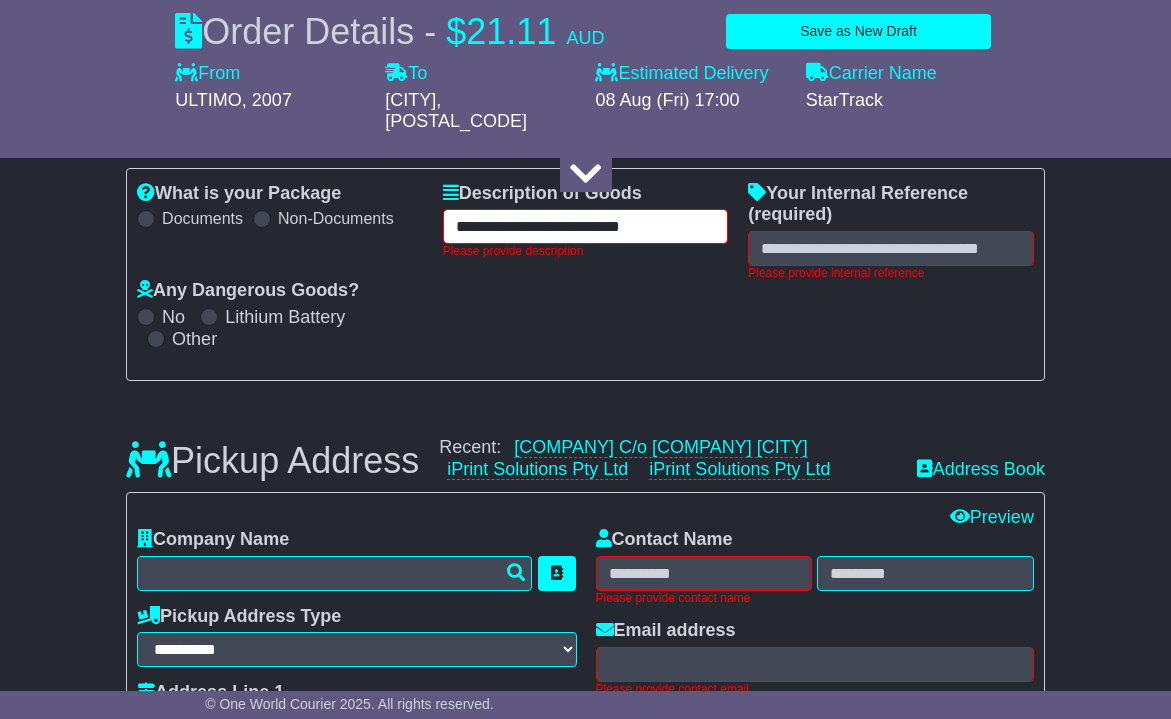 type on "**********" 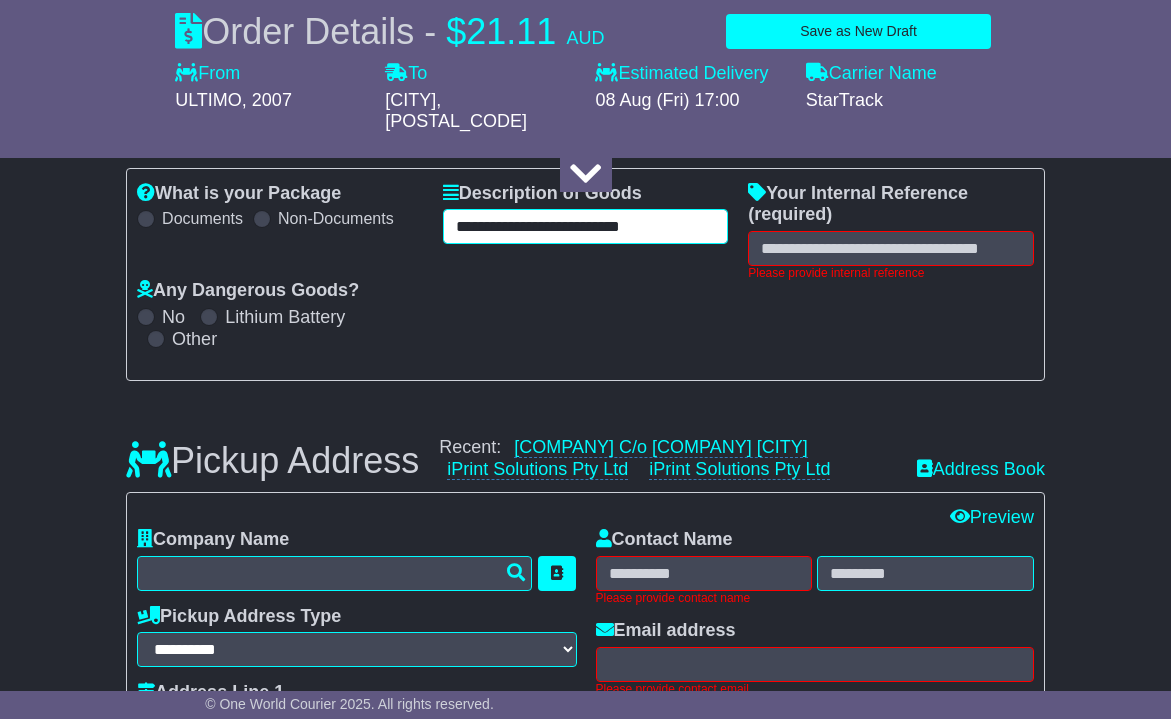 drag, startPoint x: 678, startPoint y: 202, endPoint x: 444, endPoint y: 214, distance: 234.3075 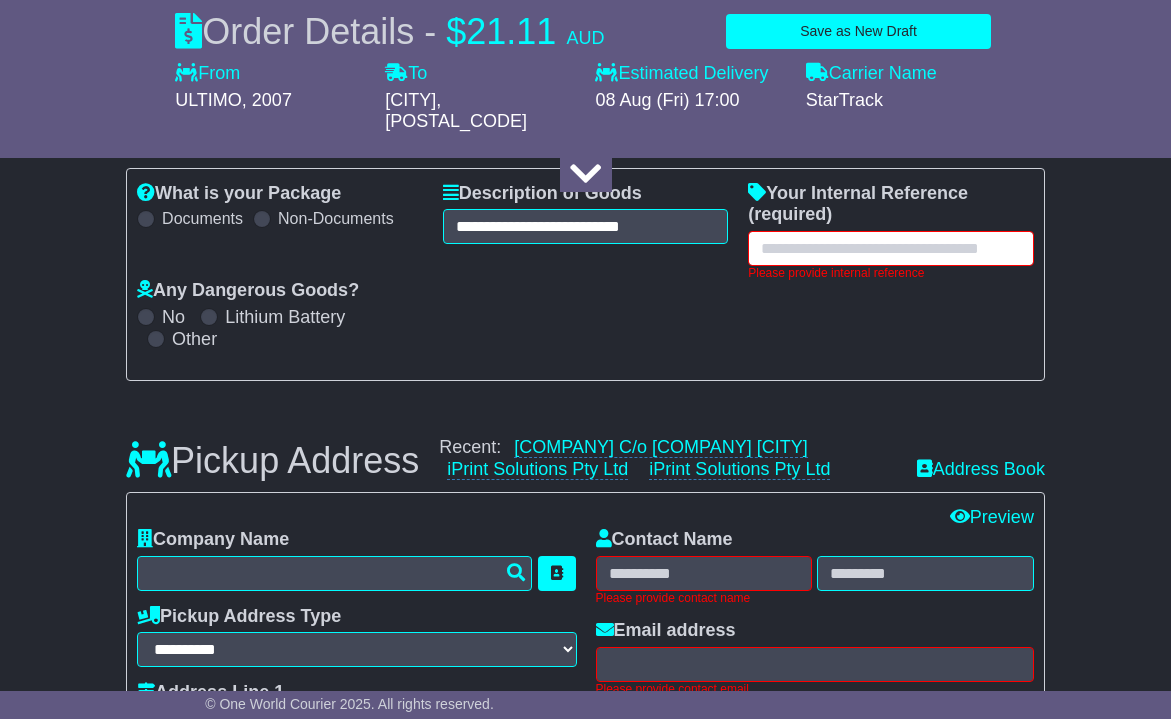 click at bounding box center [891, 248] 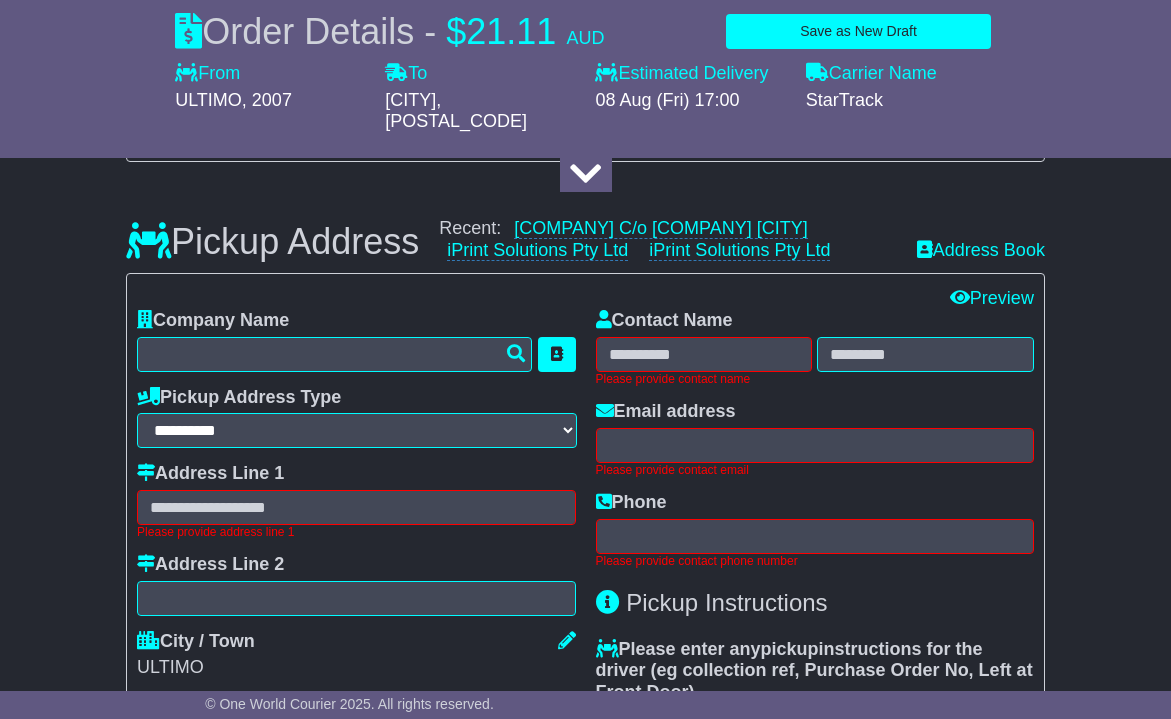 scroll, scrollTop: 545, scrollLeft: 0, axis: vertical 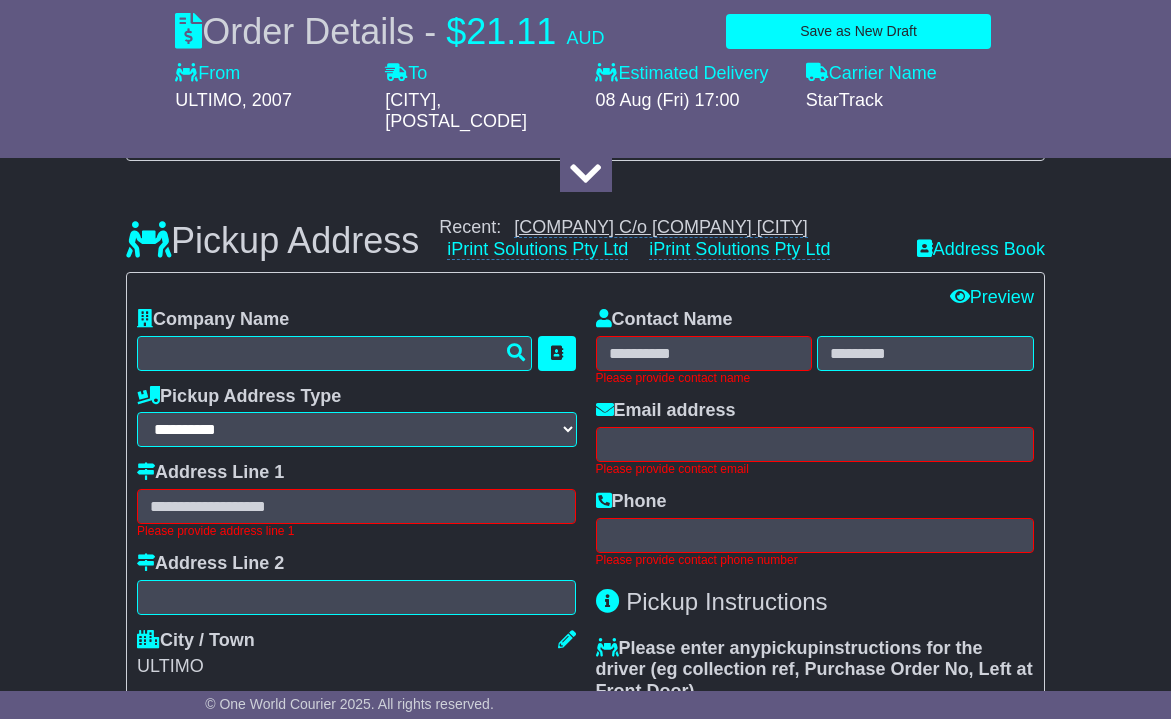 type on "**********" 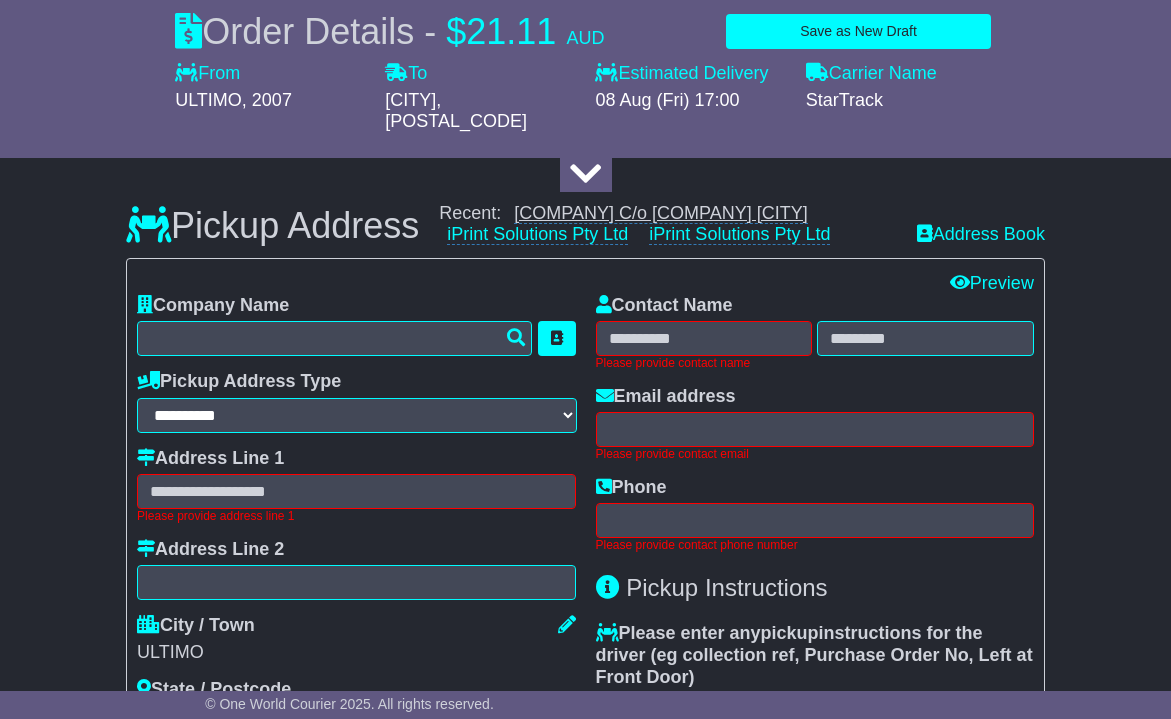 click on "[COMPANY] C/o [COMPANY] [CITY]" at bounding box center (660, 213) 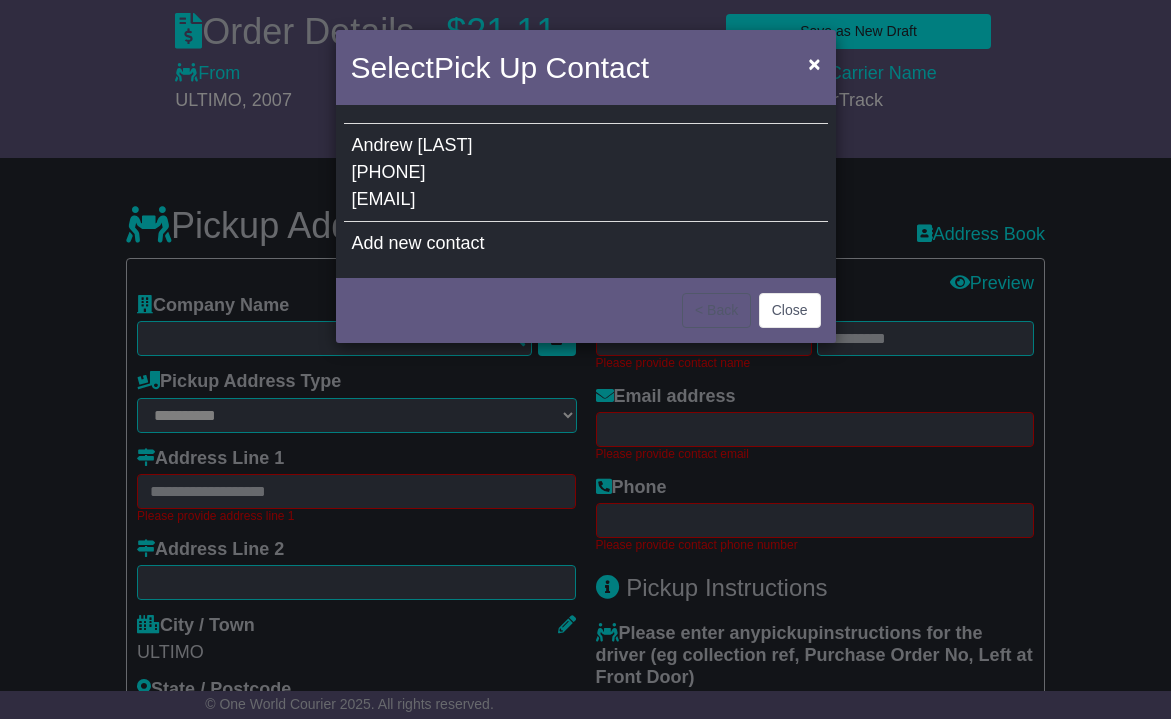 click on "[EMAIL]" at bounding box center (384, 199) 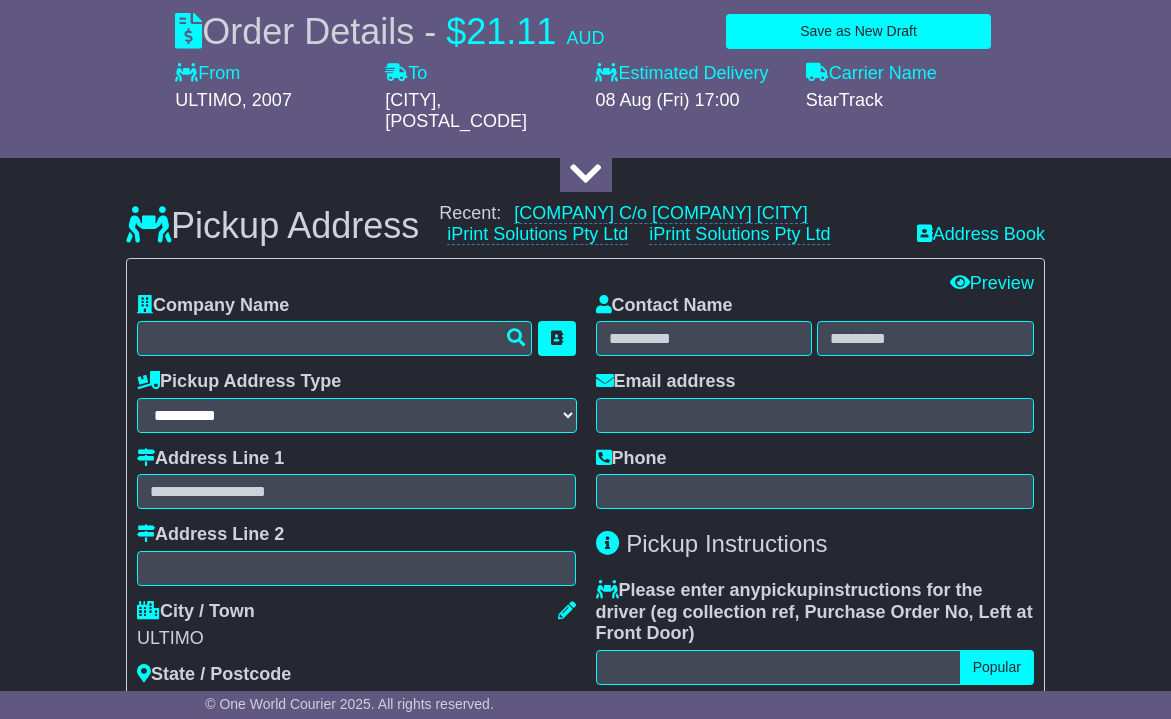 type on "**********" 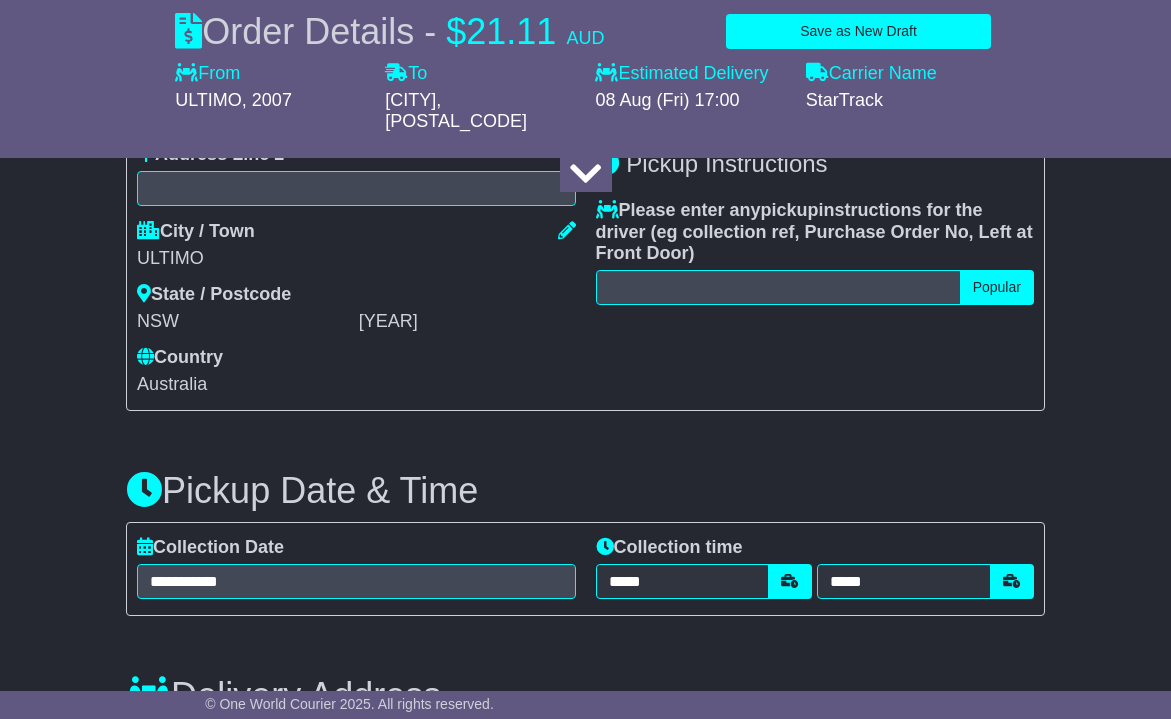 scroll, scrollTop: 925, scrollLeft: 0, axis: vertical 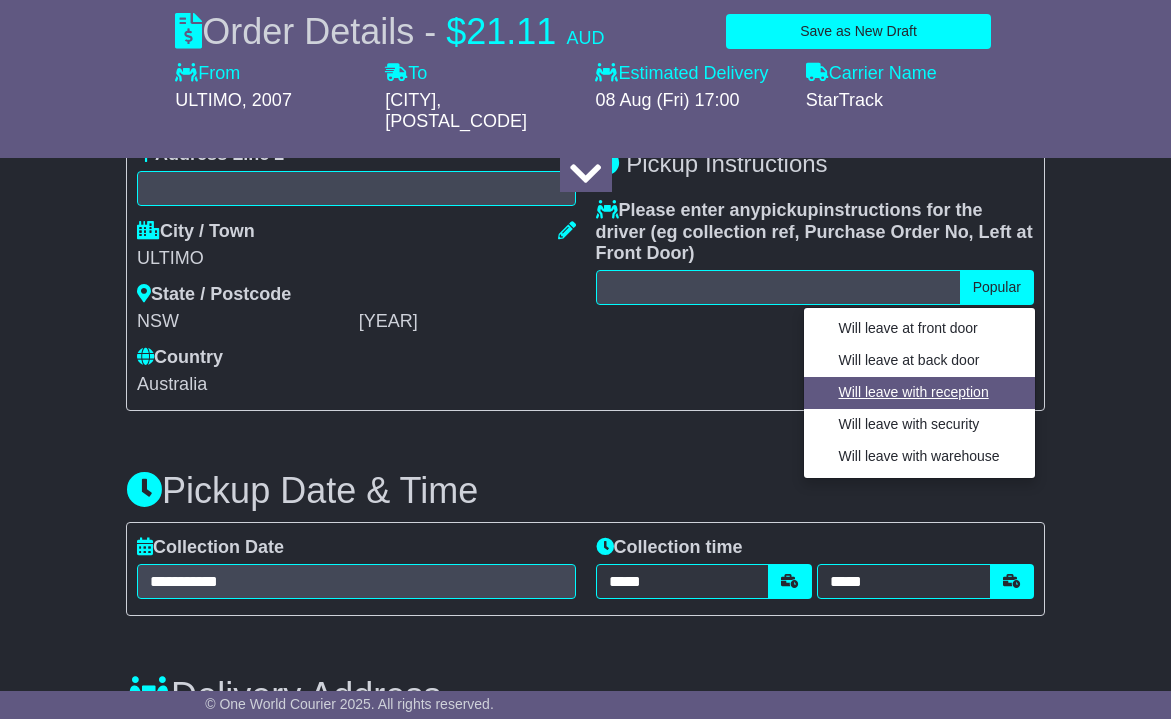 click on "Will leave with reception" at bounding box center (919, 392) 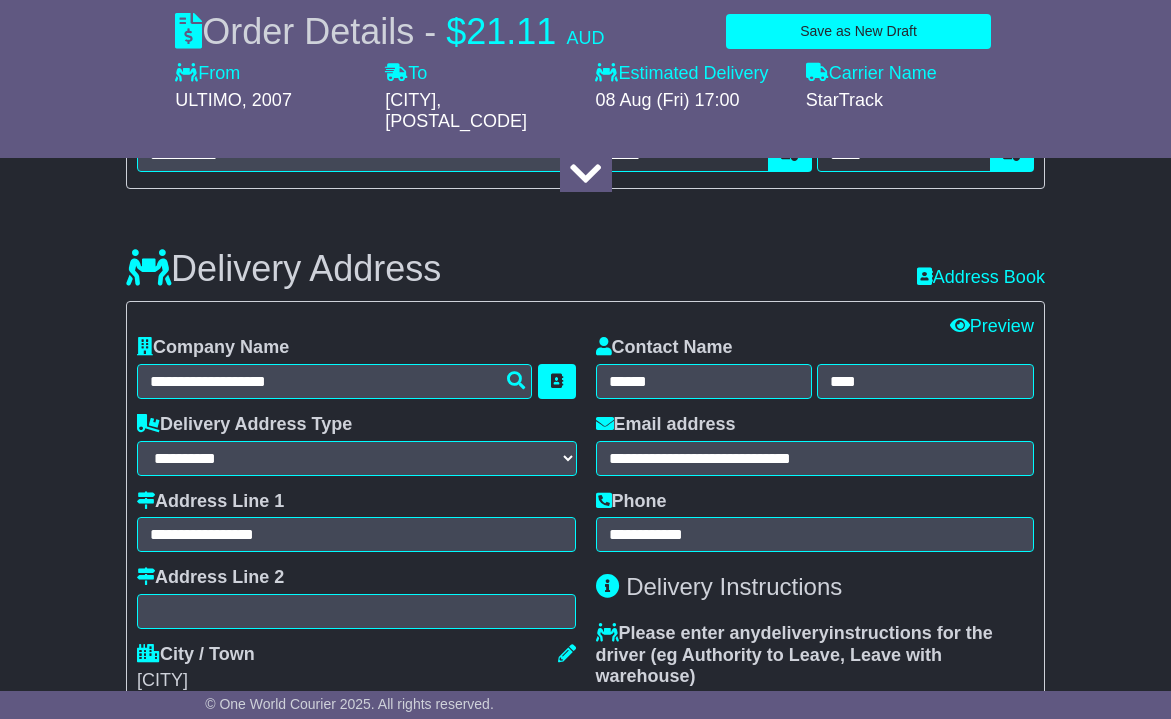 scroll, scrollTop: 1387, scrollLeft: 0, axis: vertical 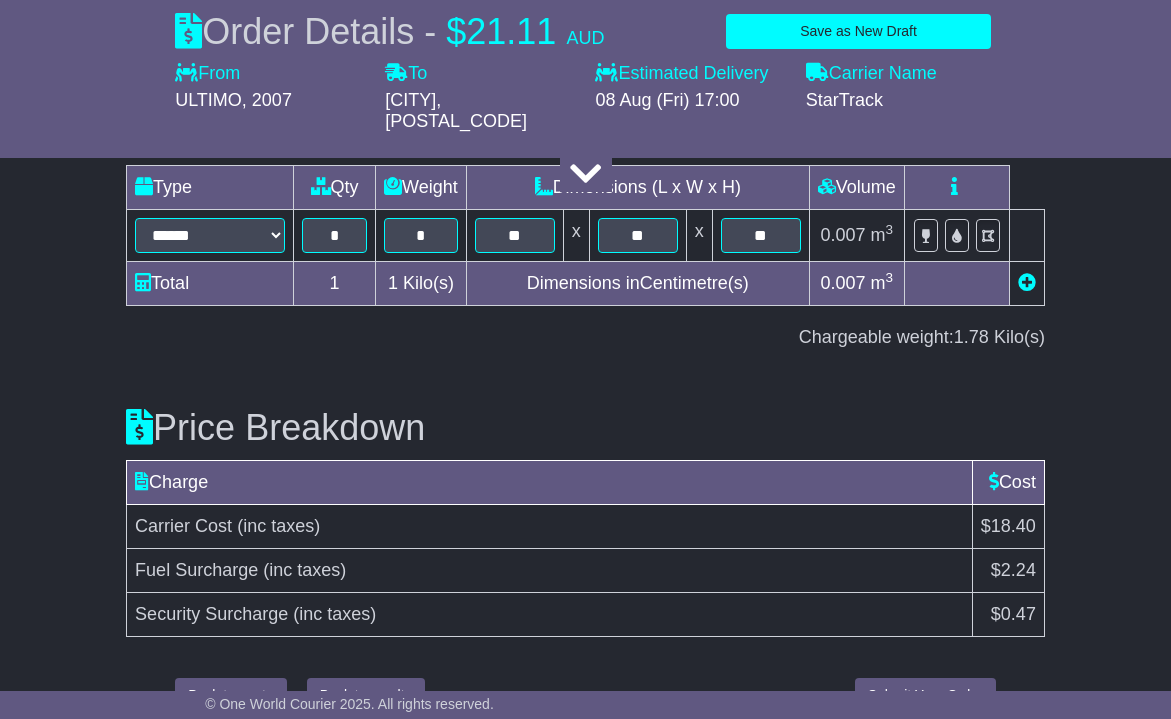 click on "Creating booking...
Back to quote
Back to results
Submit Your Order (POA)
Submit Your Order" at bounding box center [585, 695] 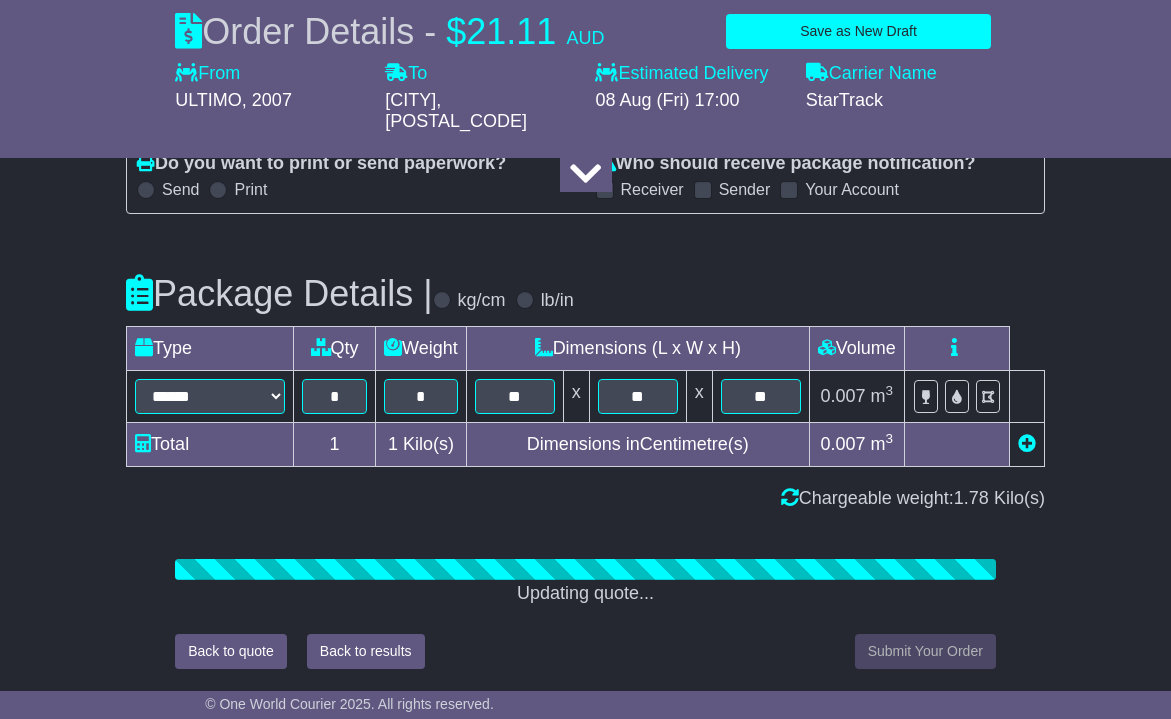 scroll, scrollTop: 2334, scrollLeft: 0, axis: vertical 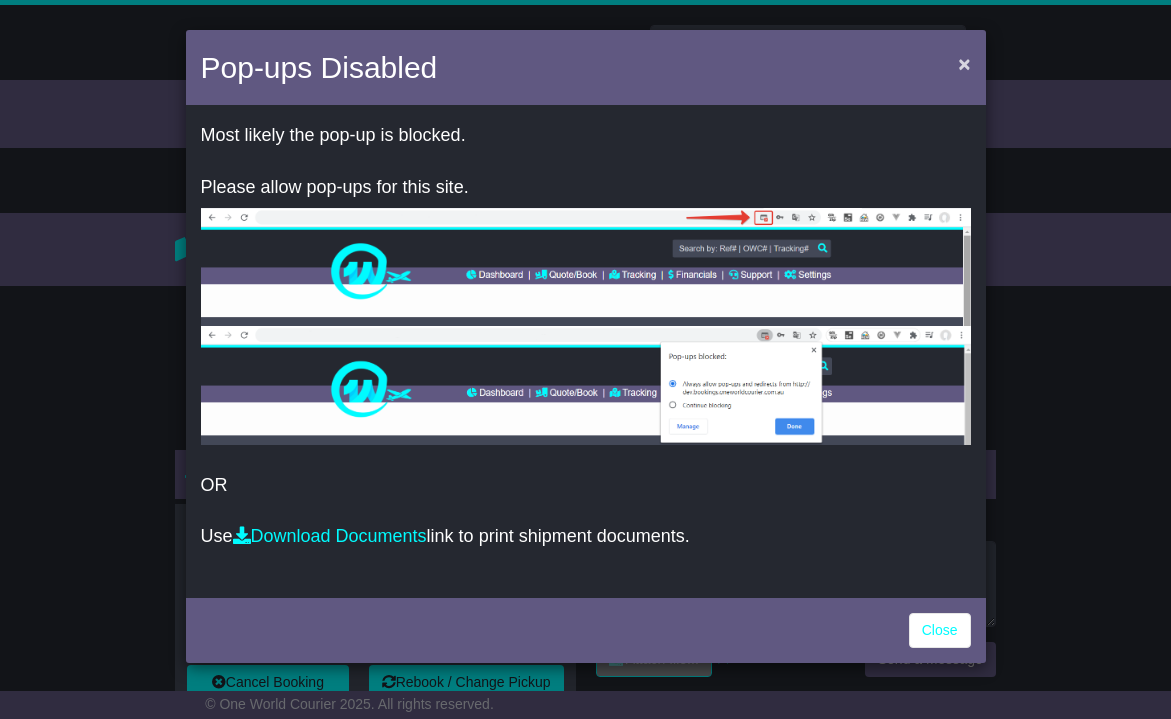 click on "×" at bounding box center [964, 63] 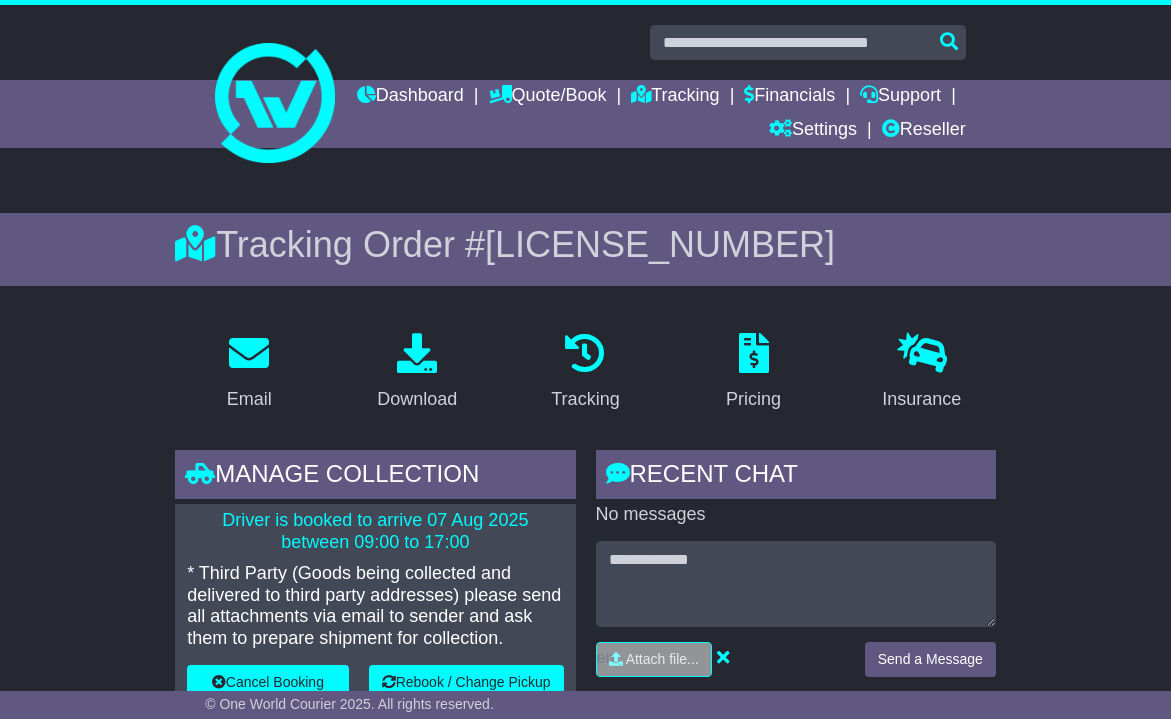 scroll, scrollTop: 0, scrollLeft: 0, axis: both 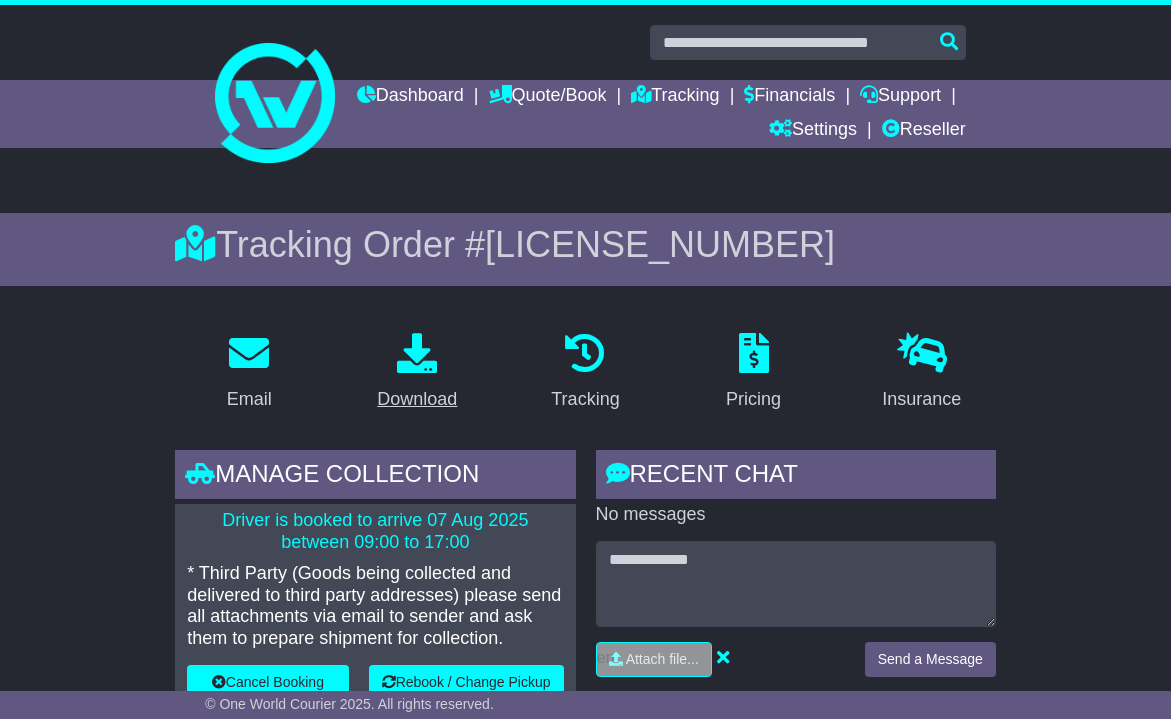 click on "Download" at bounding box center (417, 399) 